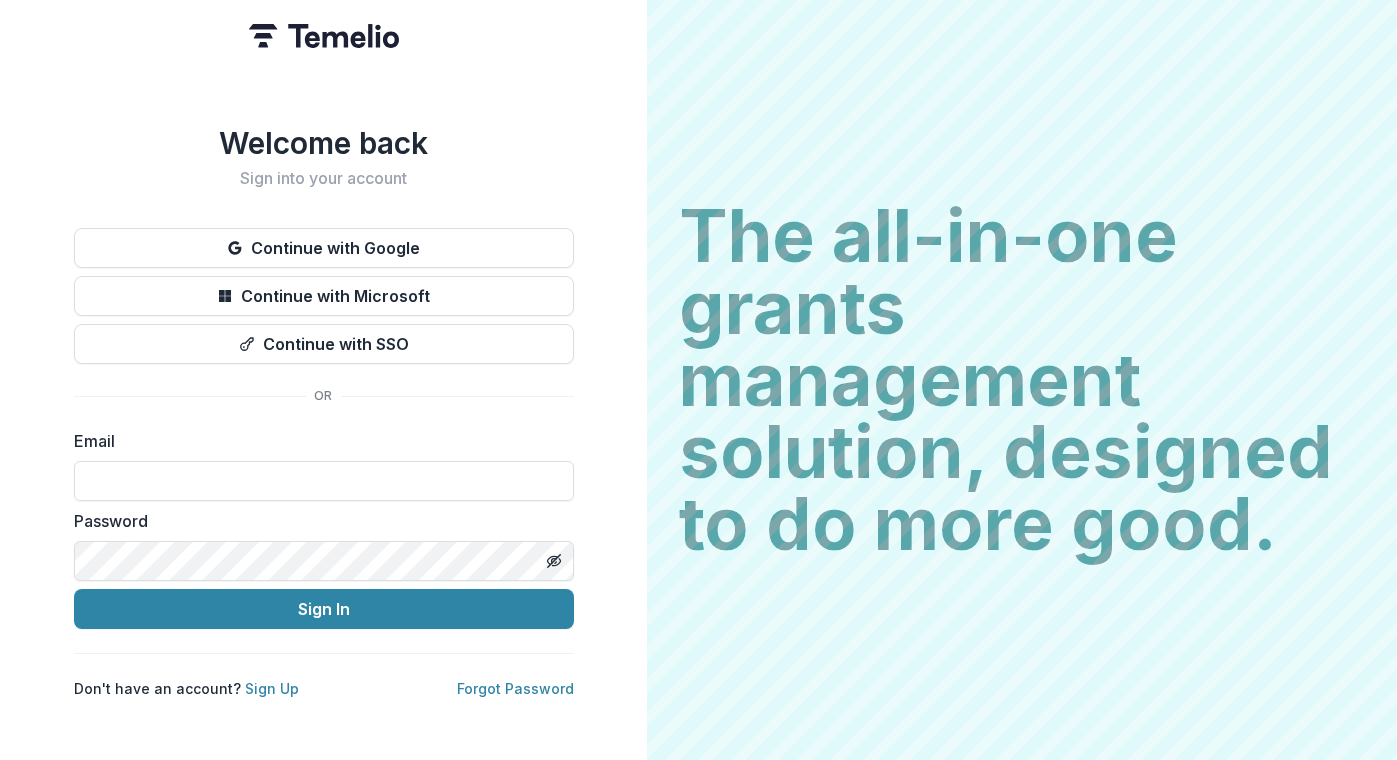 scroll, scrollTop: 0, scrollLeft: 0, axis: both 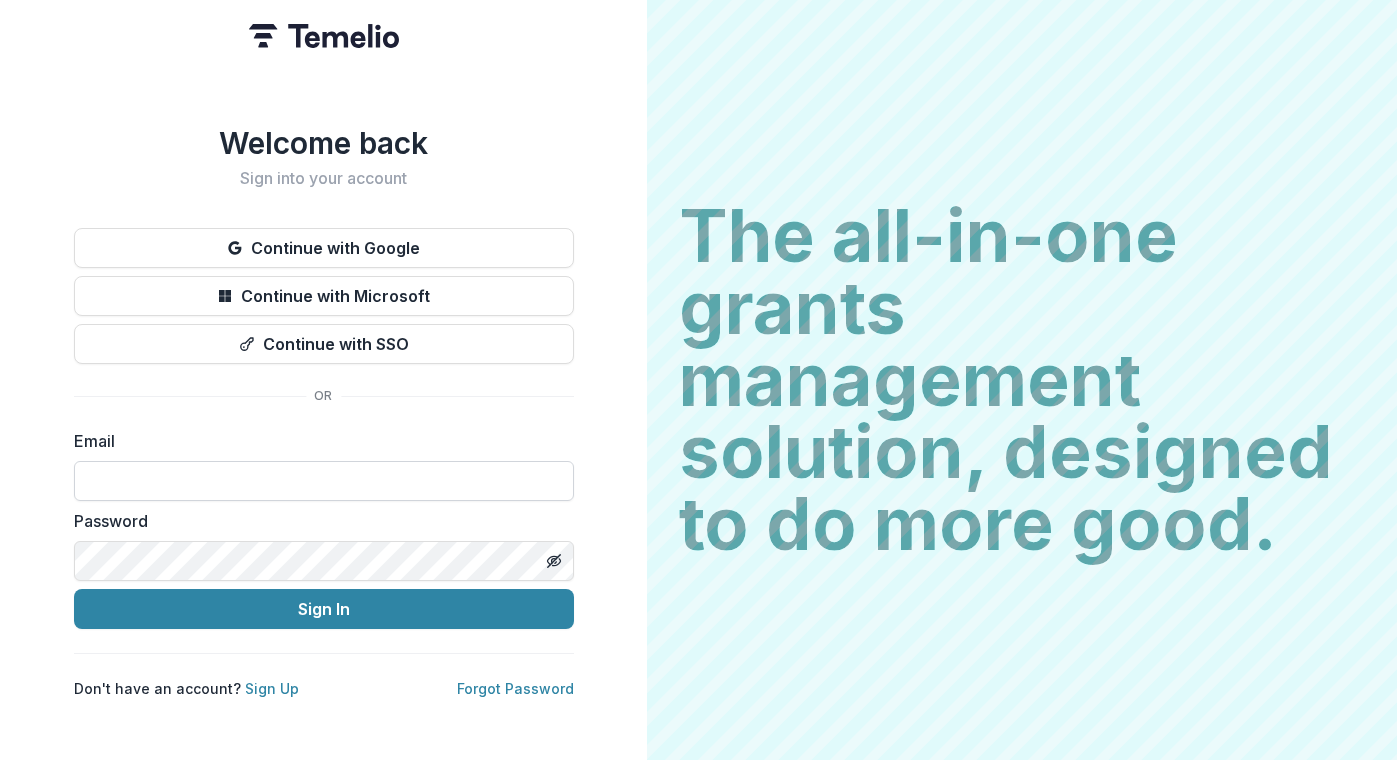click at bounding box center (324, 481) 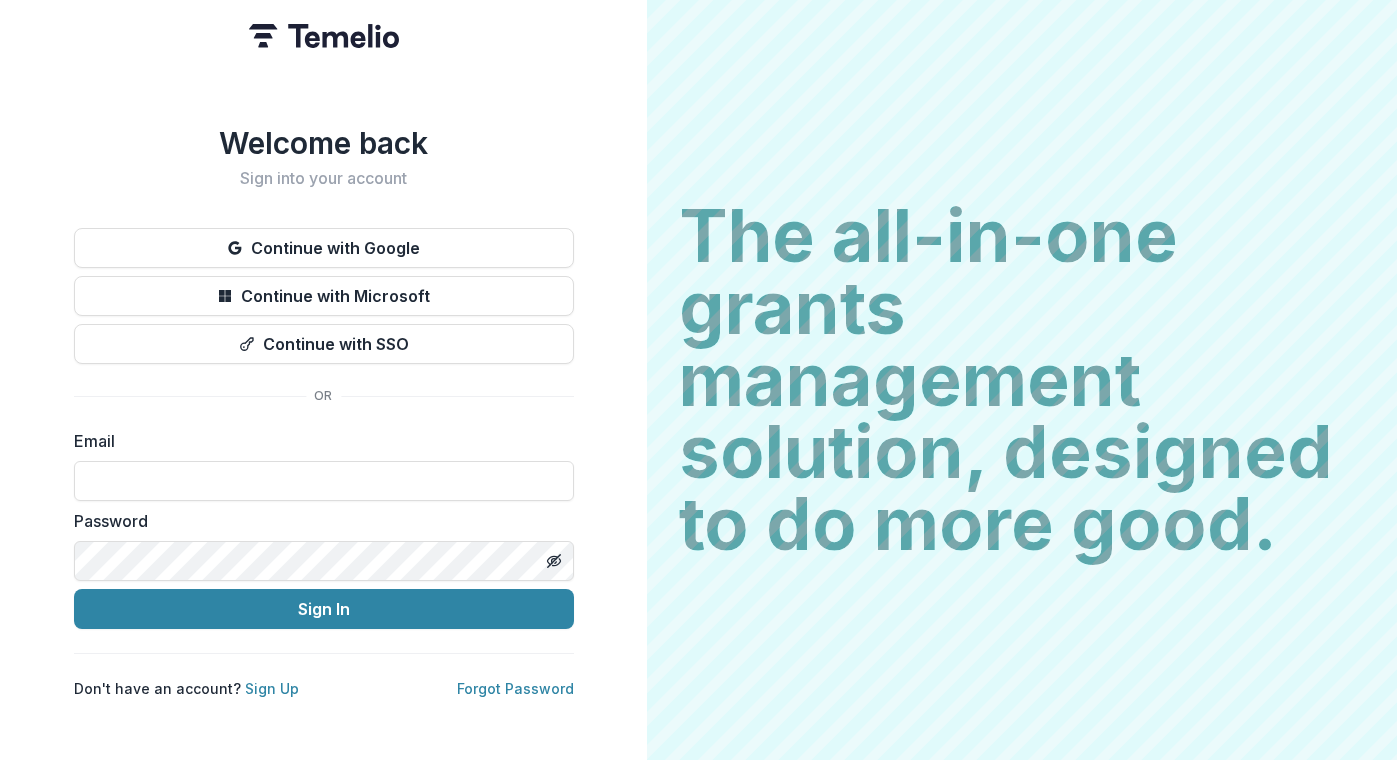 click 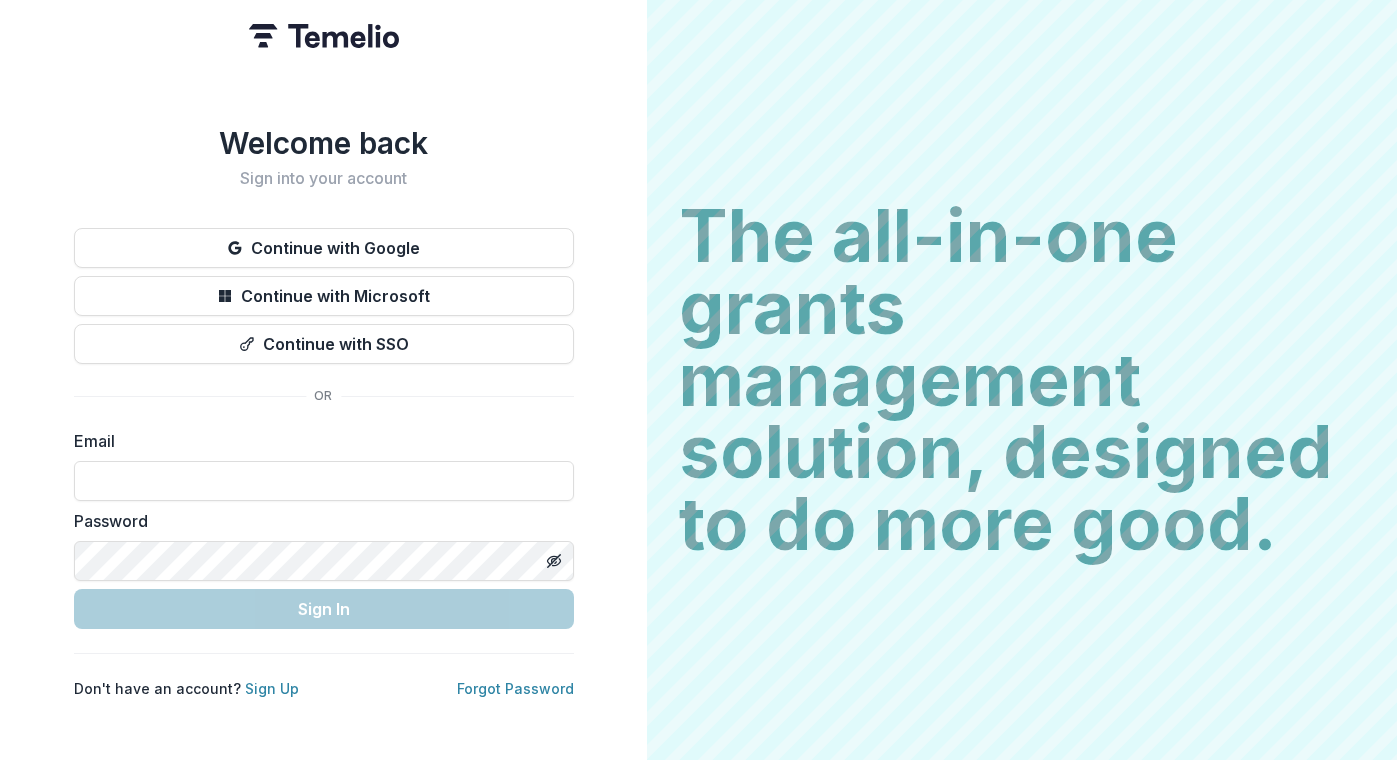 scroll, scrollTop: 0, scrollLeft: 0, axis: both 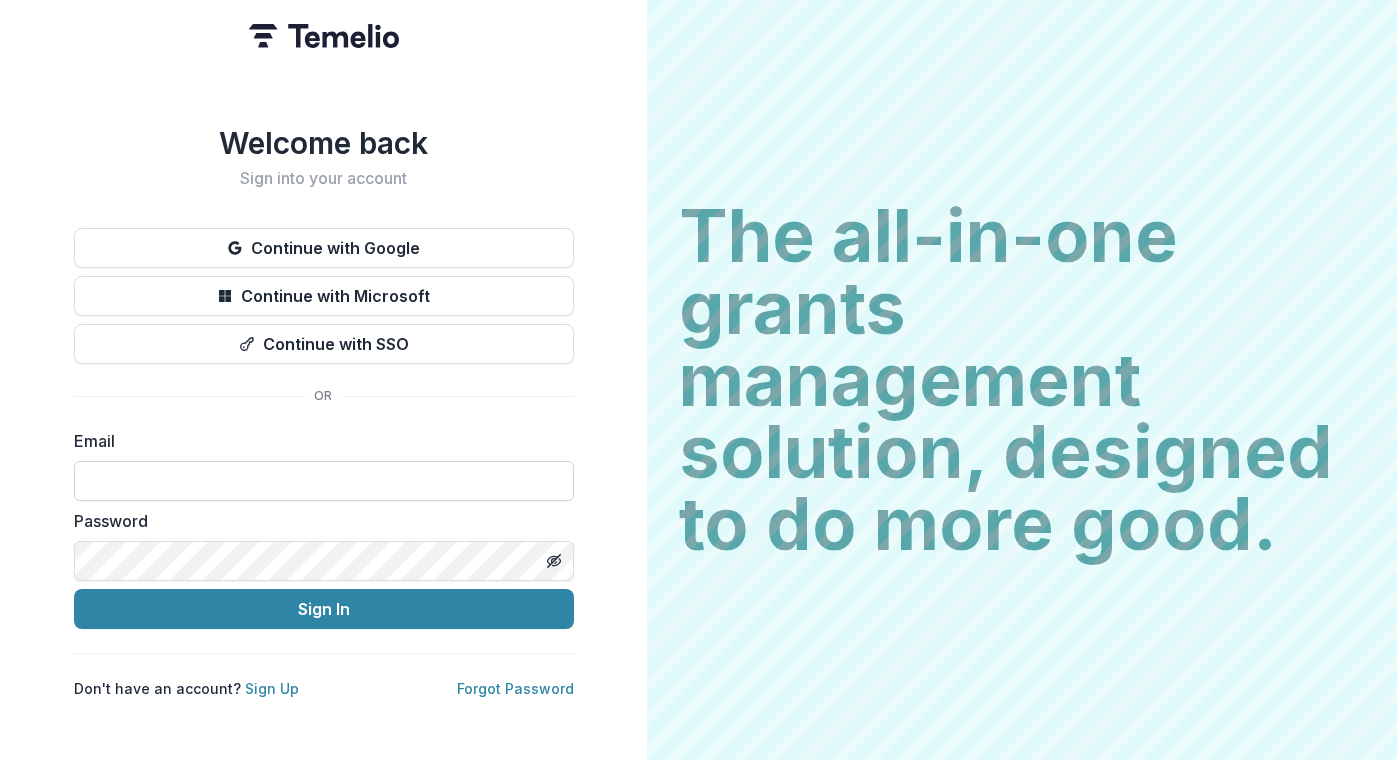 click at bounding box center (324, 481) 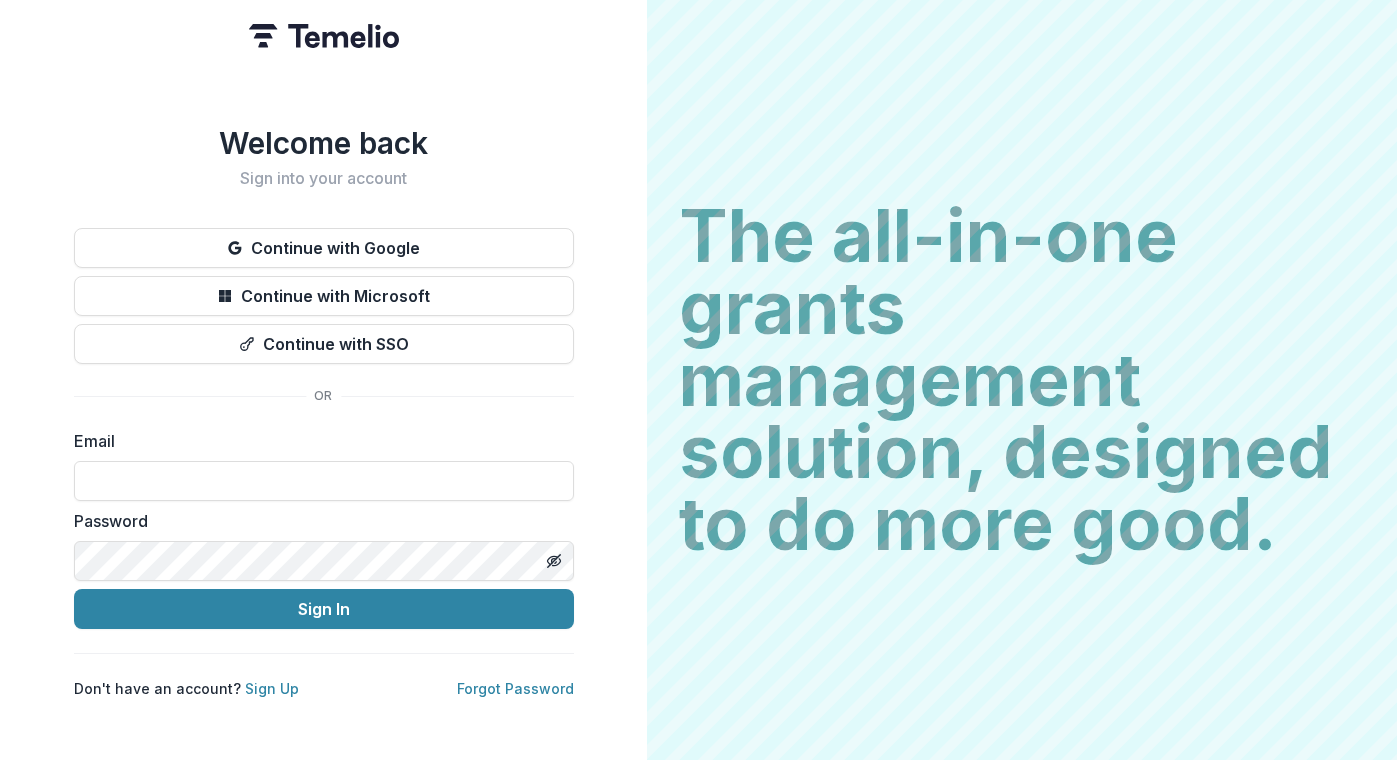 click 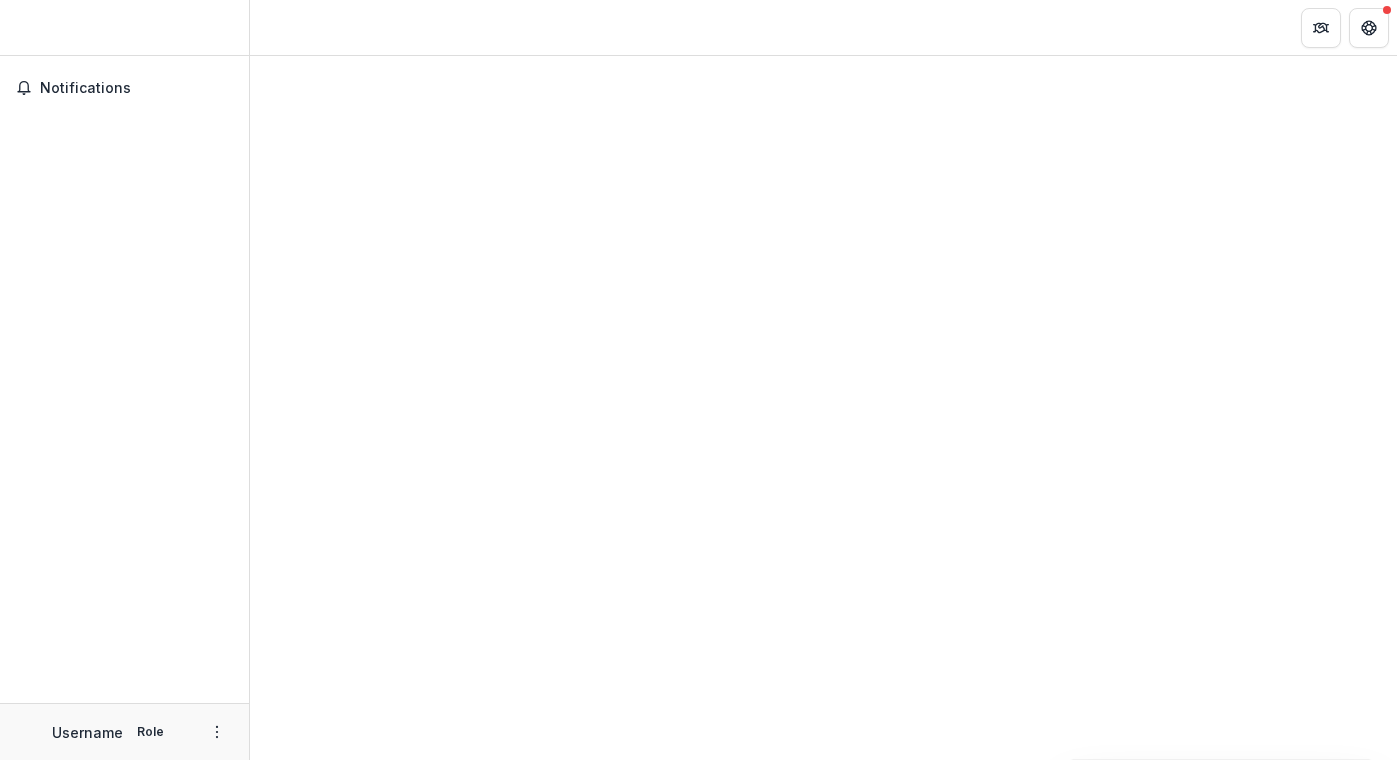 scroll, scrollTop: 0, scrollLeft: 0, axis: both 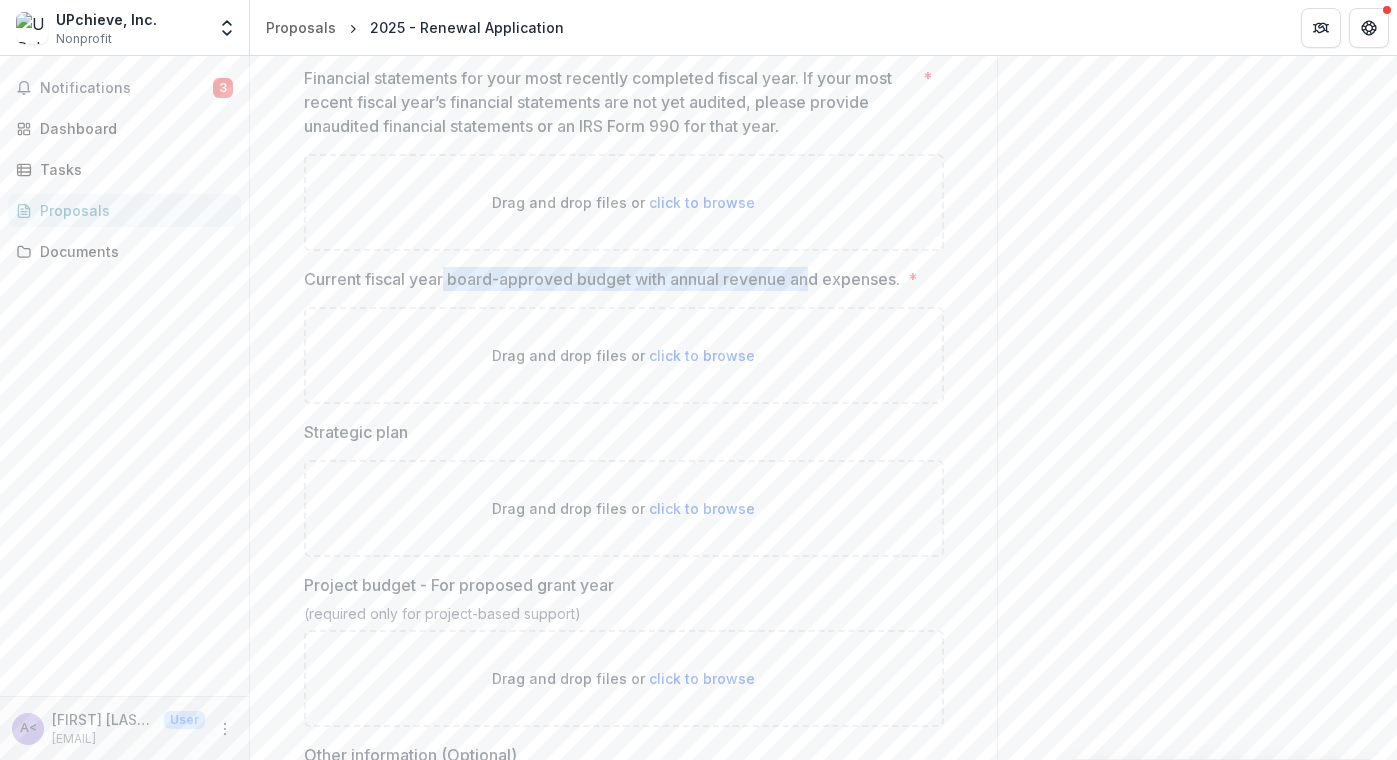 drag, startPoint x: 444, startPoint y: 277, endPoint x: 808, endPoint y: 274, distance: 364.01236 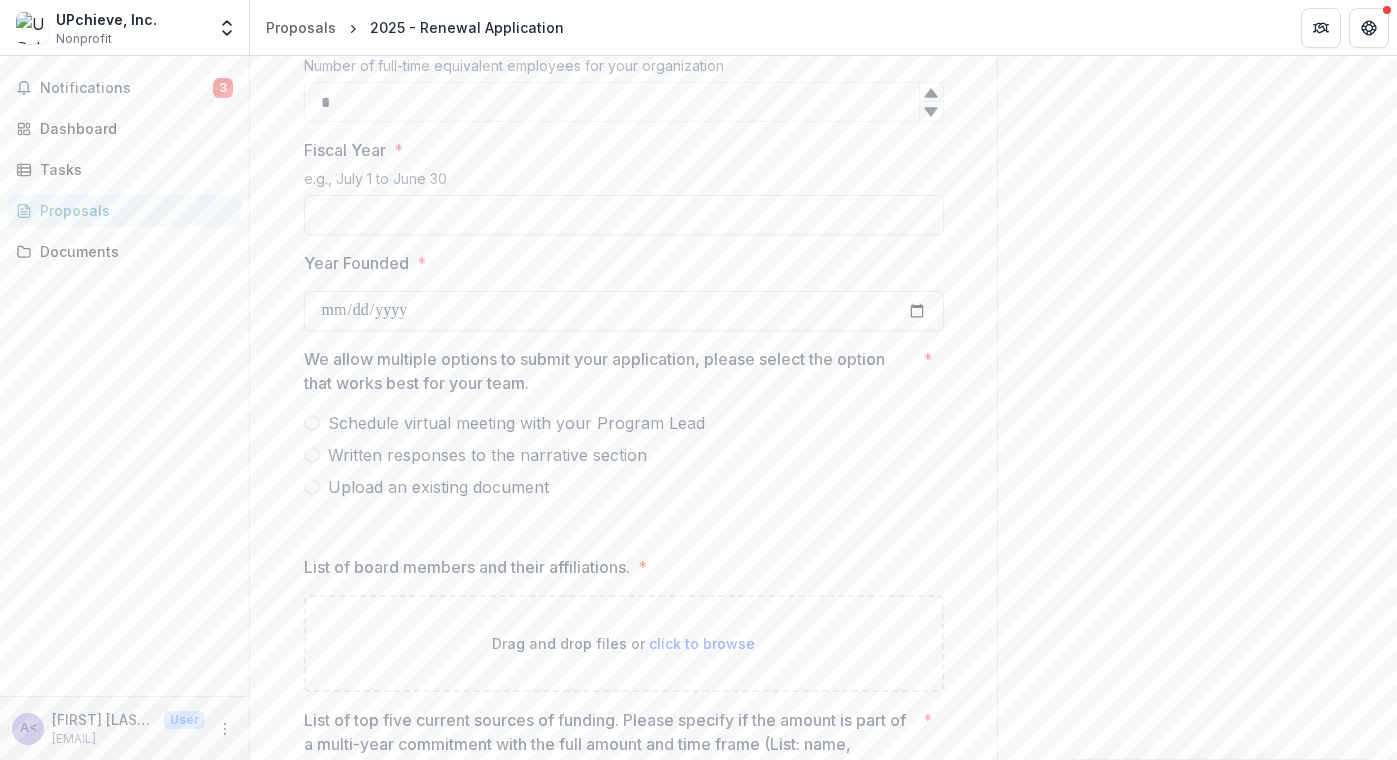 scroll, scrollTop: 1107, scrollLeft: 0, axis: vertical 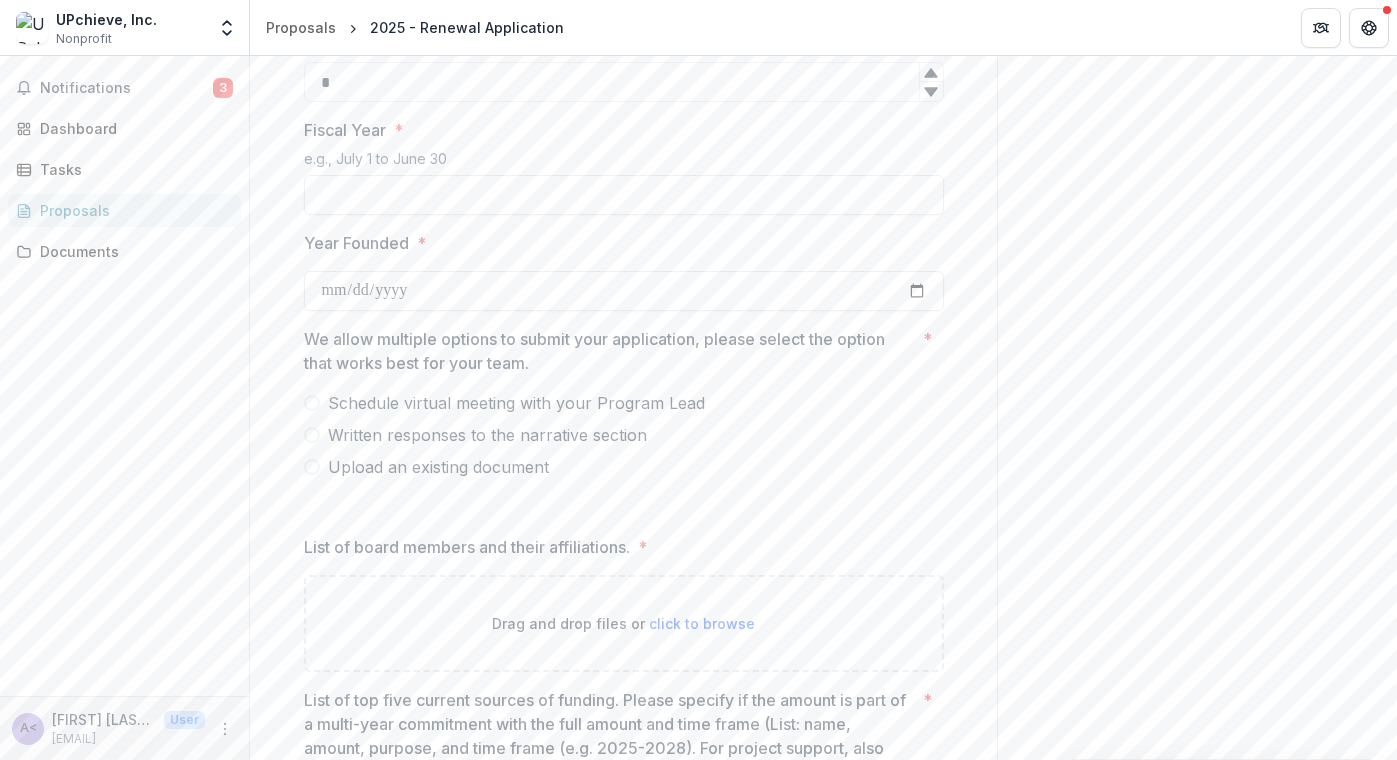 click on "Upload an existing document" at bounding box center [438, 467] 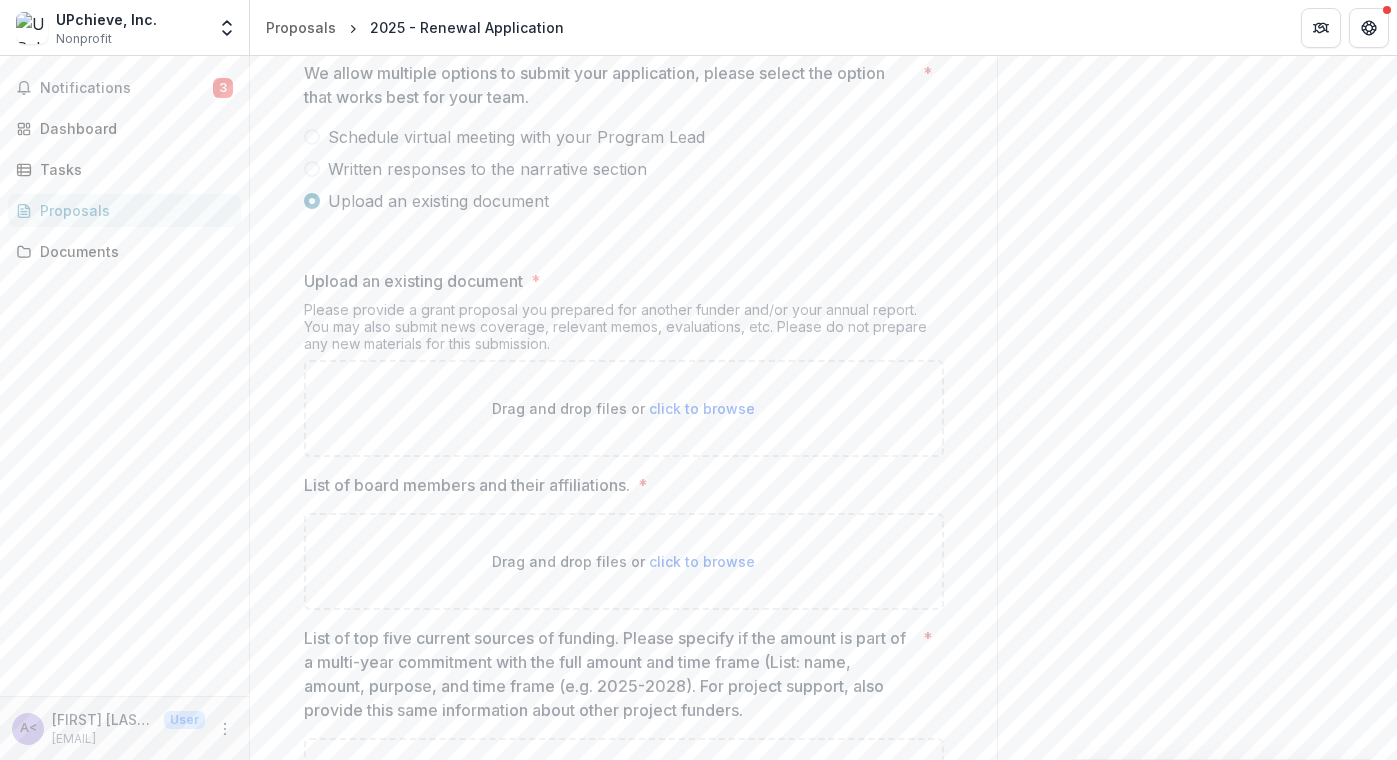 scroll, scrollTop: 1378, scrollLeft: 0, axis: vertical 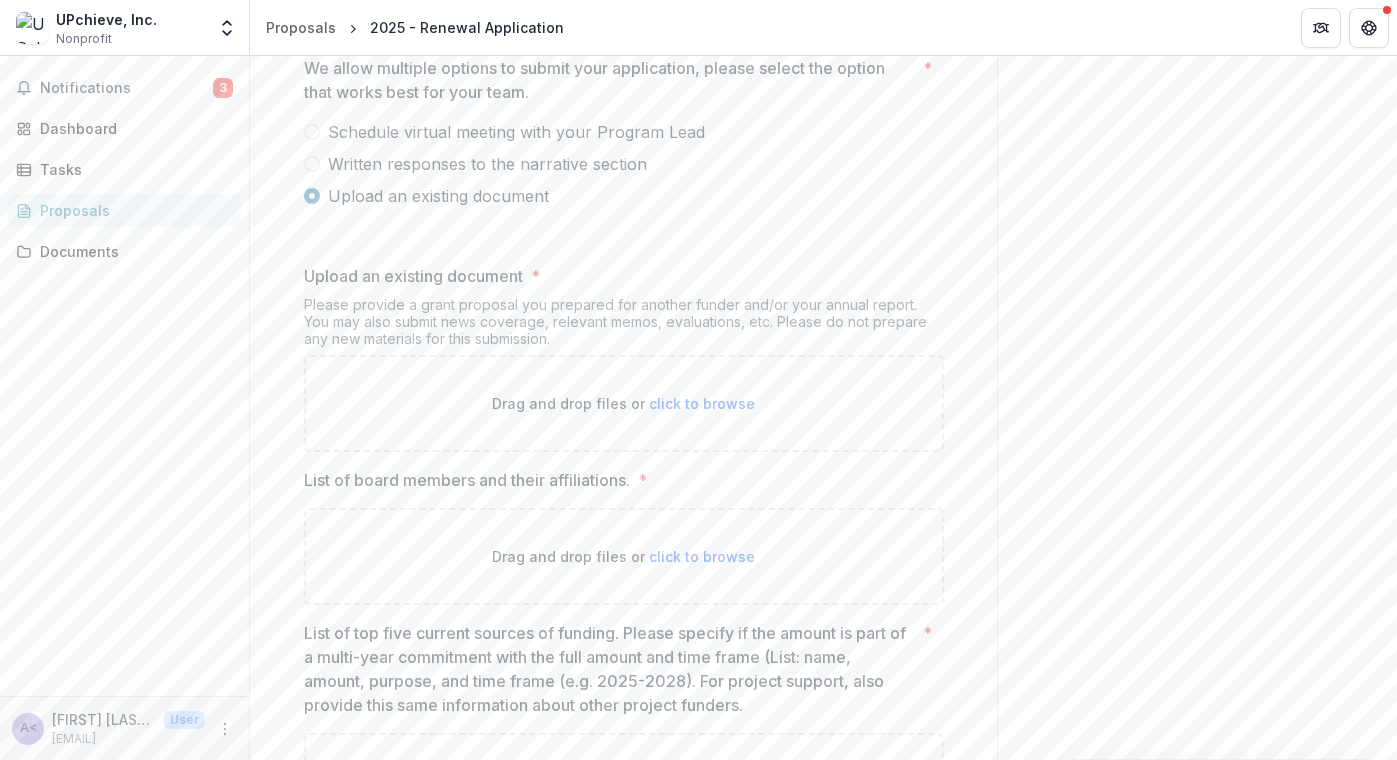 click on "Schedule virtual meeting with your Program Lead" at bounding box center (516, 132) 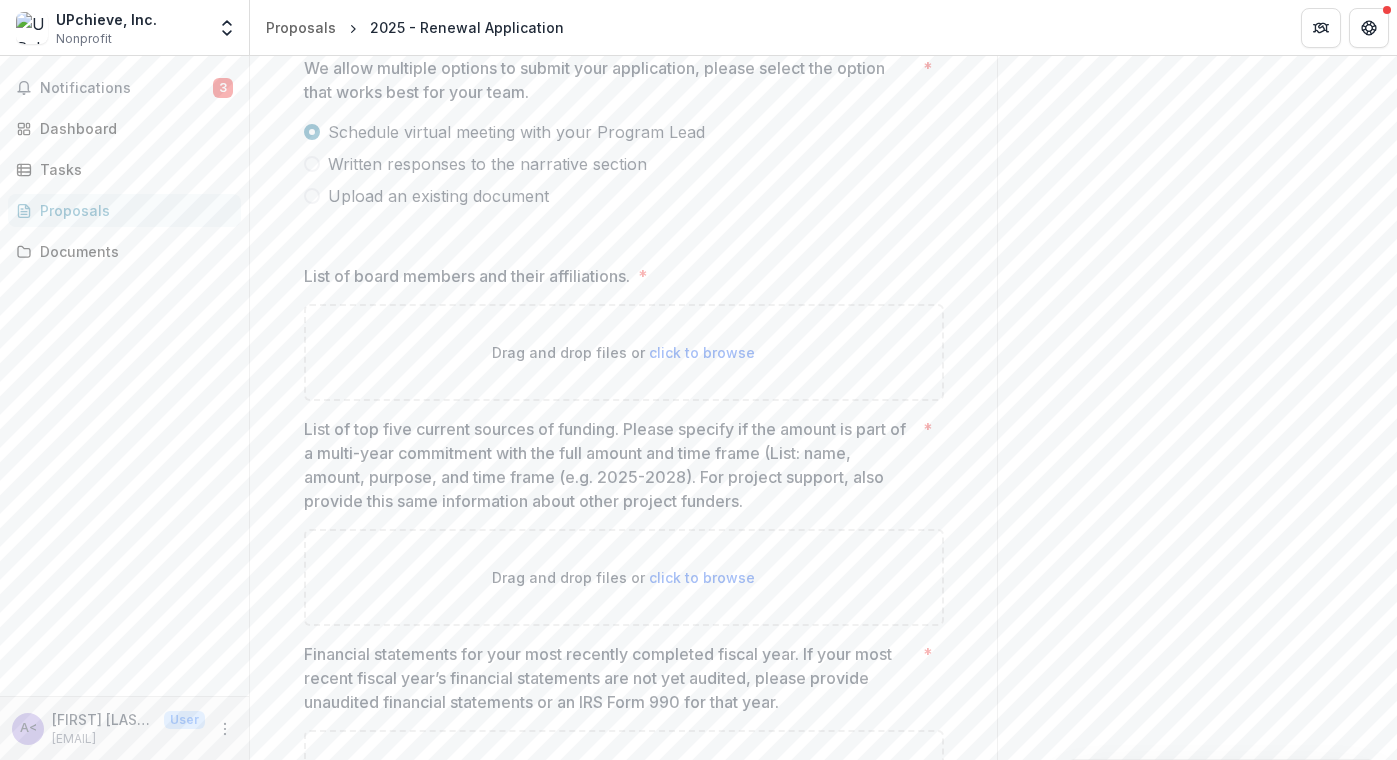 click on "Written responses to the narrative section" at bounding box center (487, 164) 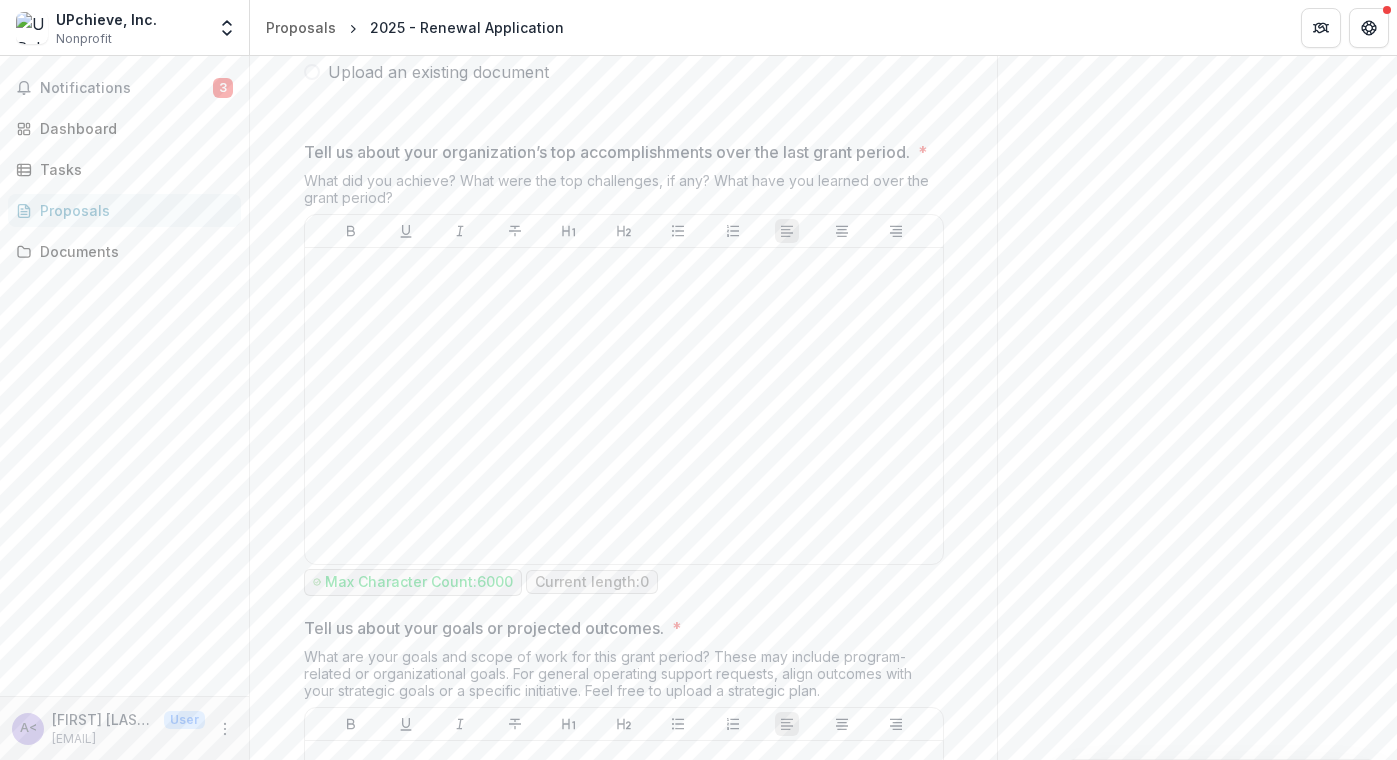 scroll, scrollTop: 1497, scrollLeft: 0, axis: vertical 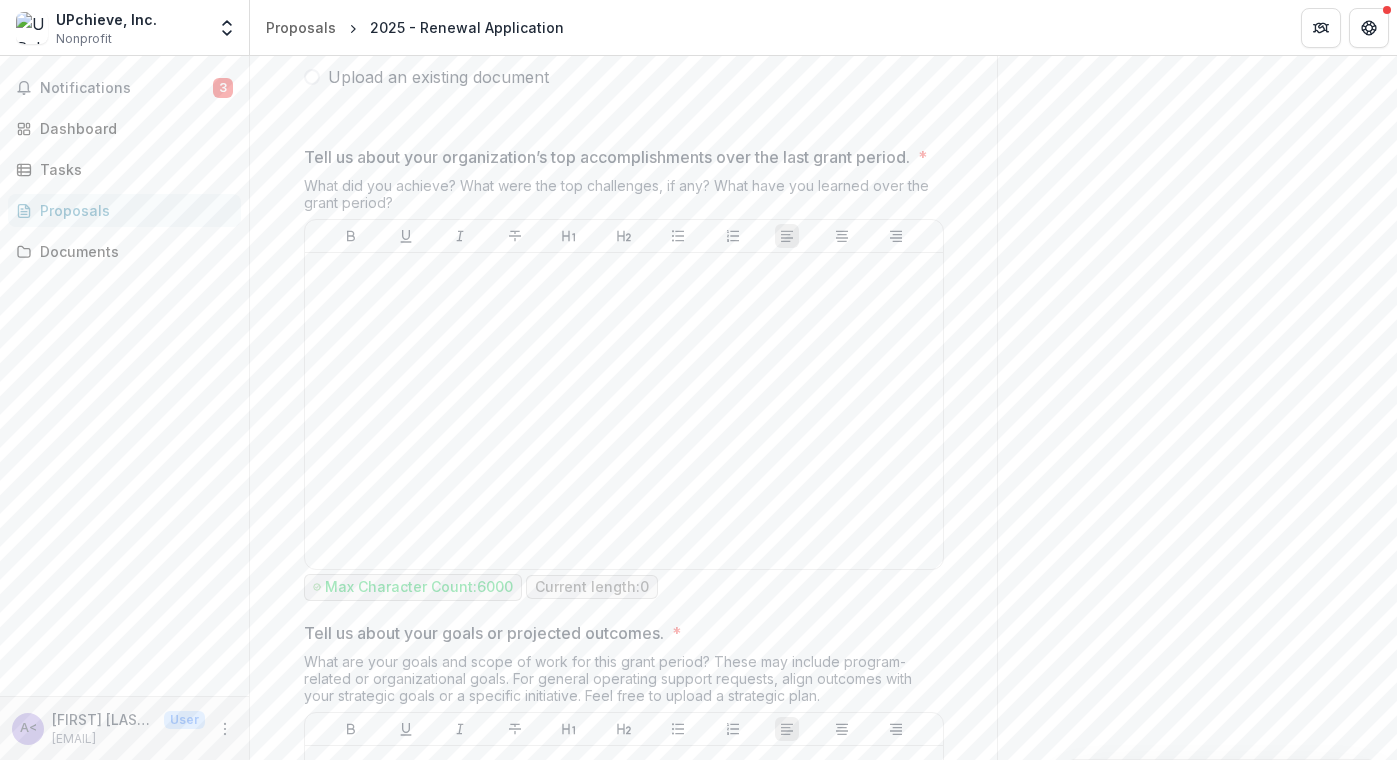 drag, startPoint x: 310, startPoint y: 159, endPoint x: 478, endPoint y: 223, distance: 179.77763 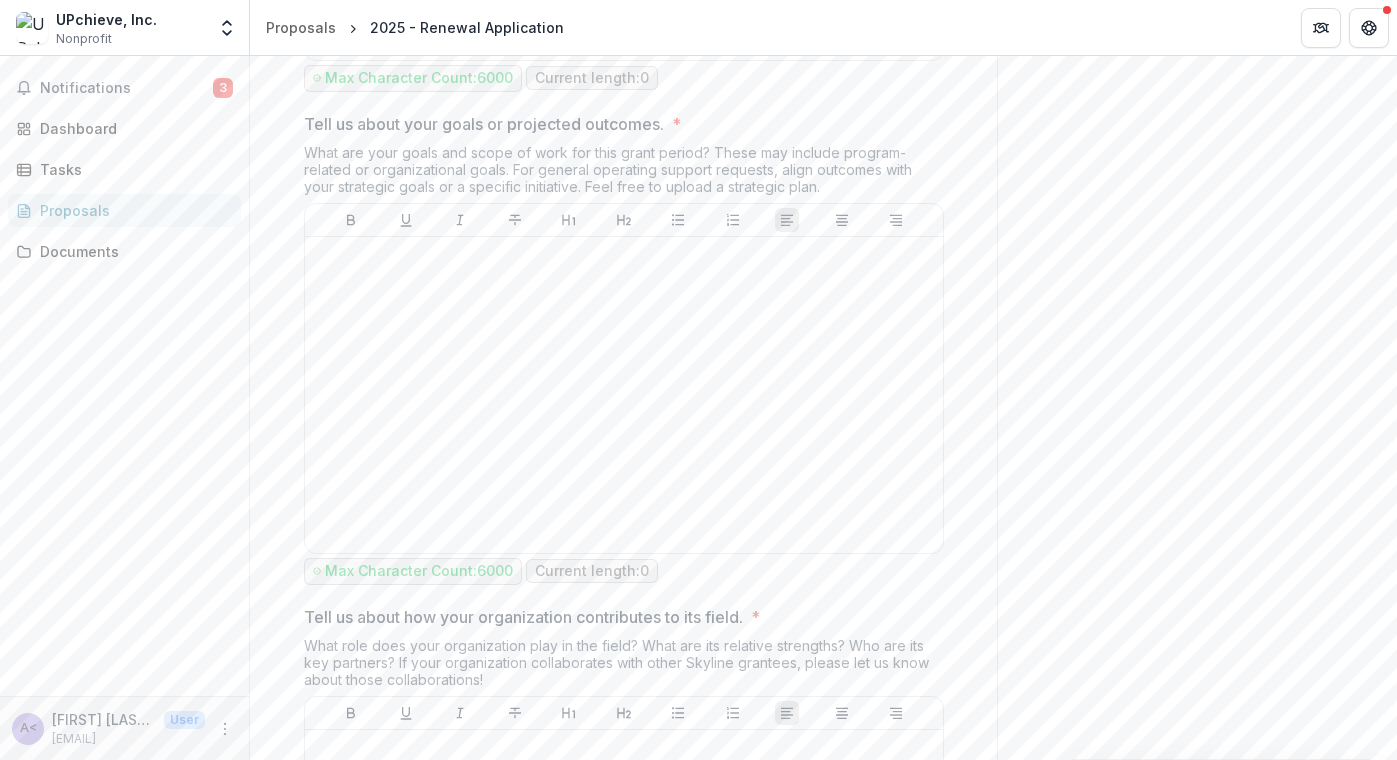 scroll, scrollTop: 2005, scrollLeft: 0, axis: vertical 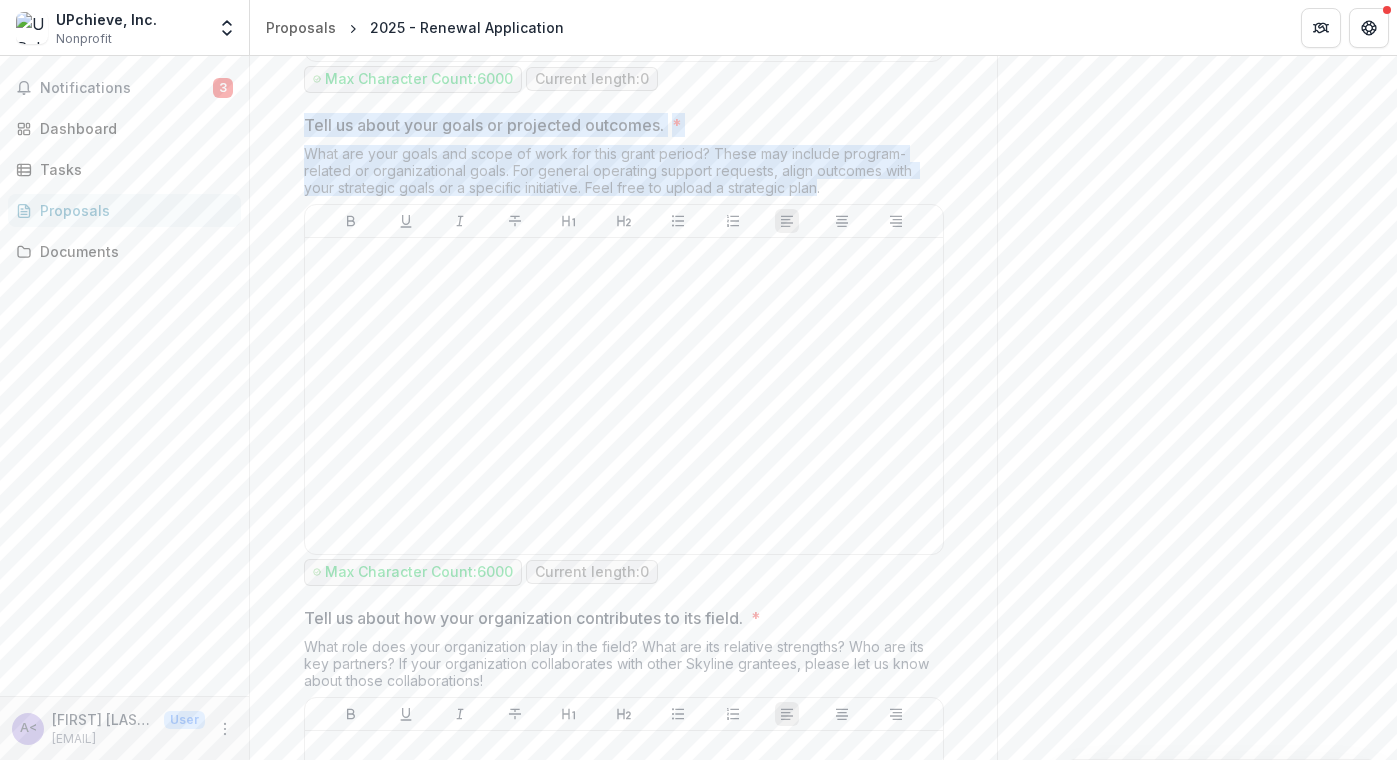 drag, startPoint x: 299, startPoint y: 146, endPoint x: 810, endPoint y: 211, distance: 515.1175 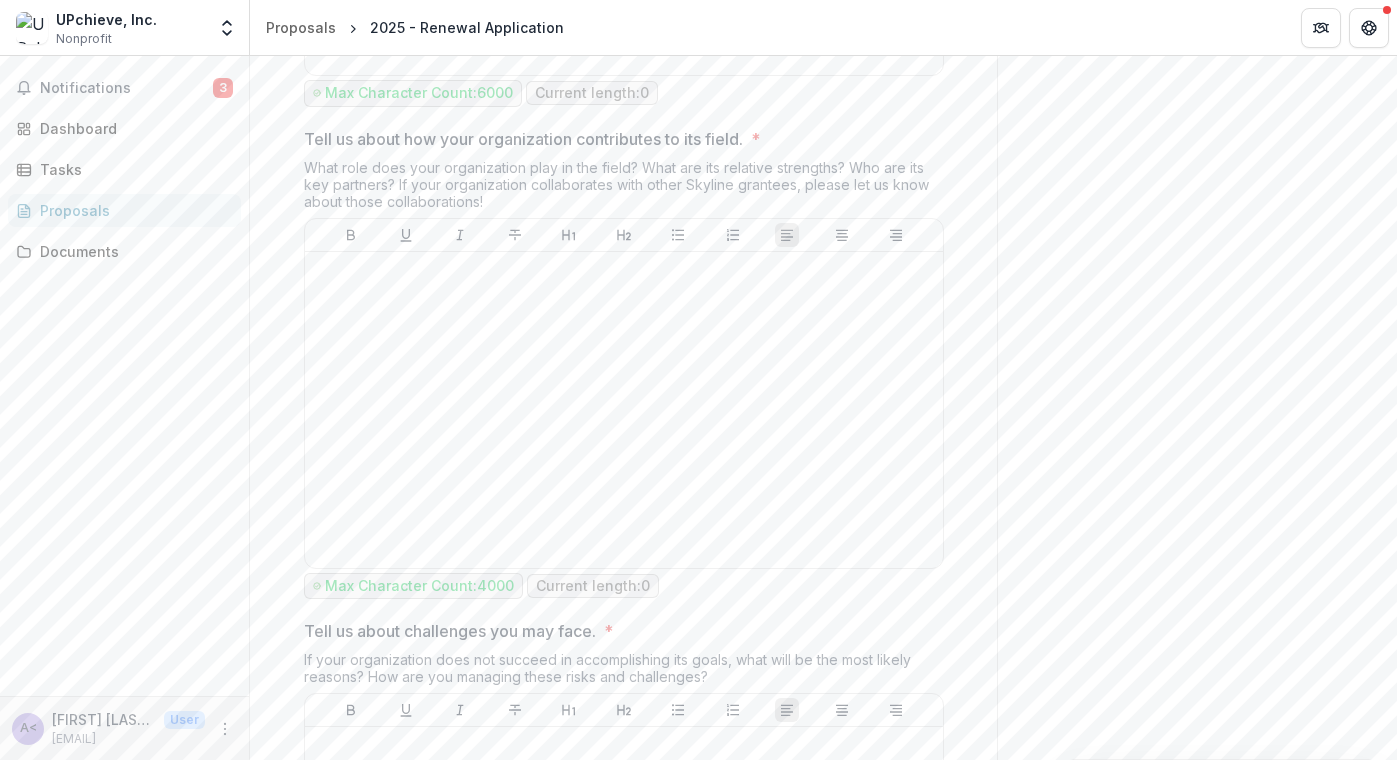 scroll, scrollTop: 2512, scrollLeft: 0, axis: vertical 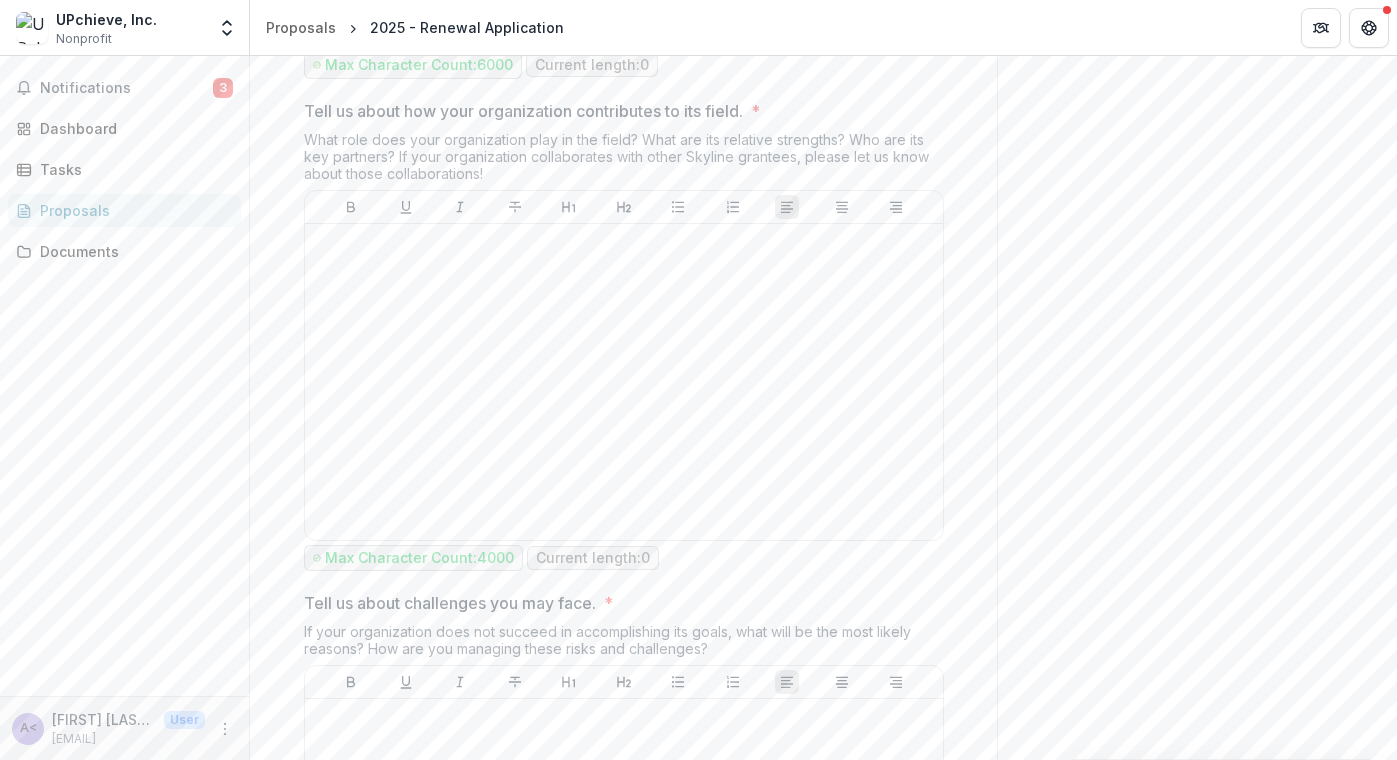 click on "**********" at bounding box center (624, 404) 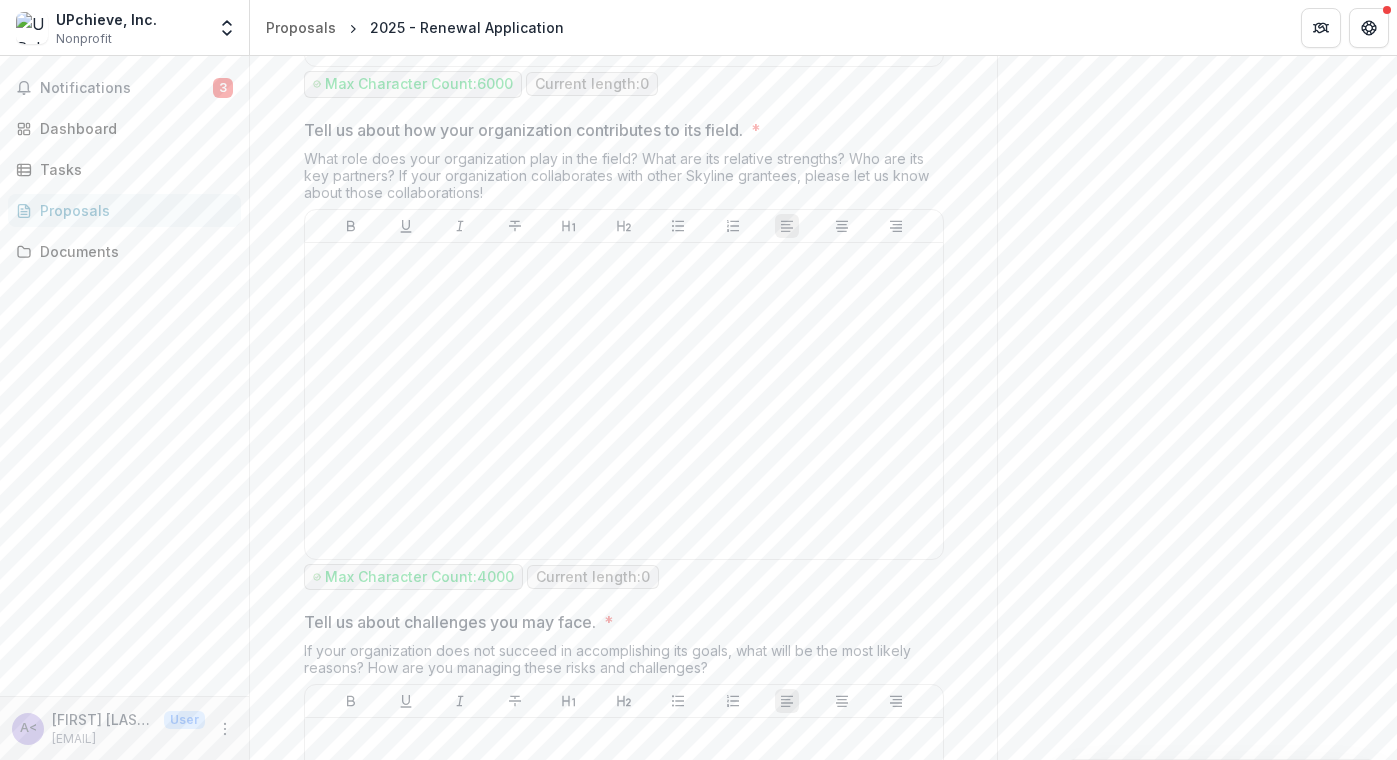 scroll, scrollTop: 2490, scrollLeft: 0, axis: vertical 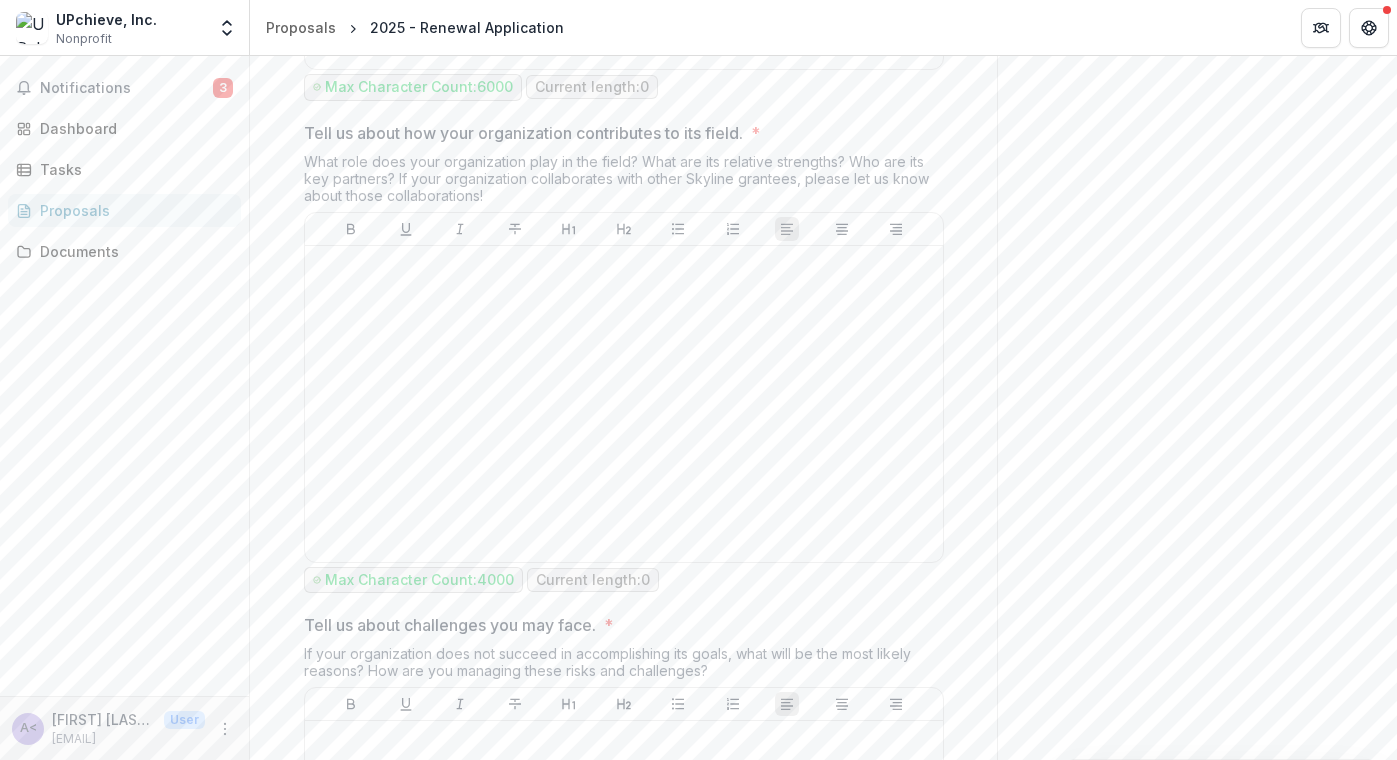 drag, startPoint x: 305, startPoint y: 158, endPoint x: 545, endPoint y: 227, distance: 249.72185 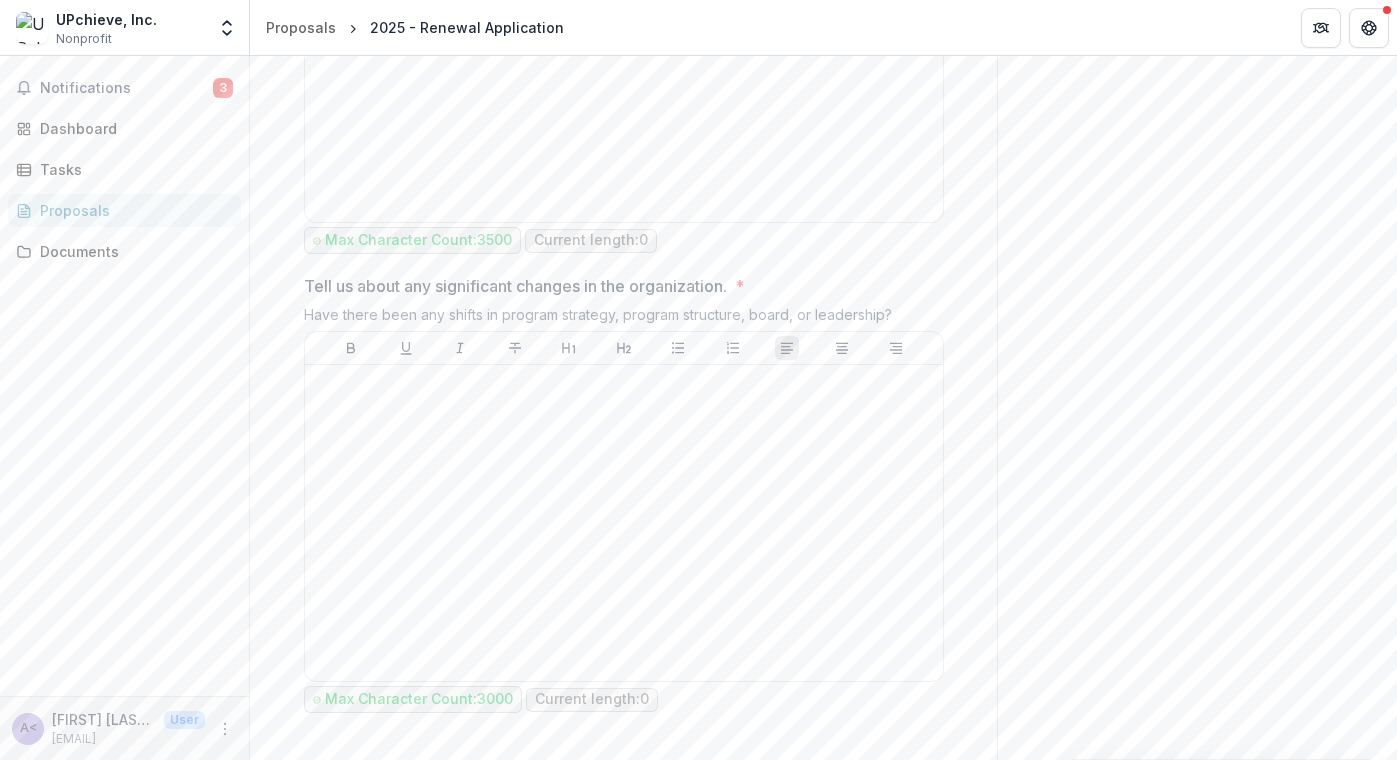 scroll, scrollTop: 3287, scrollLeft: 0, axis: vertical 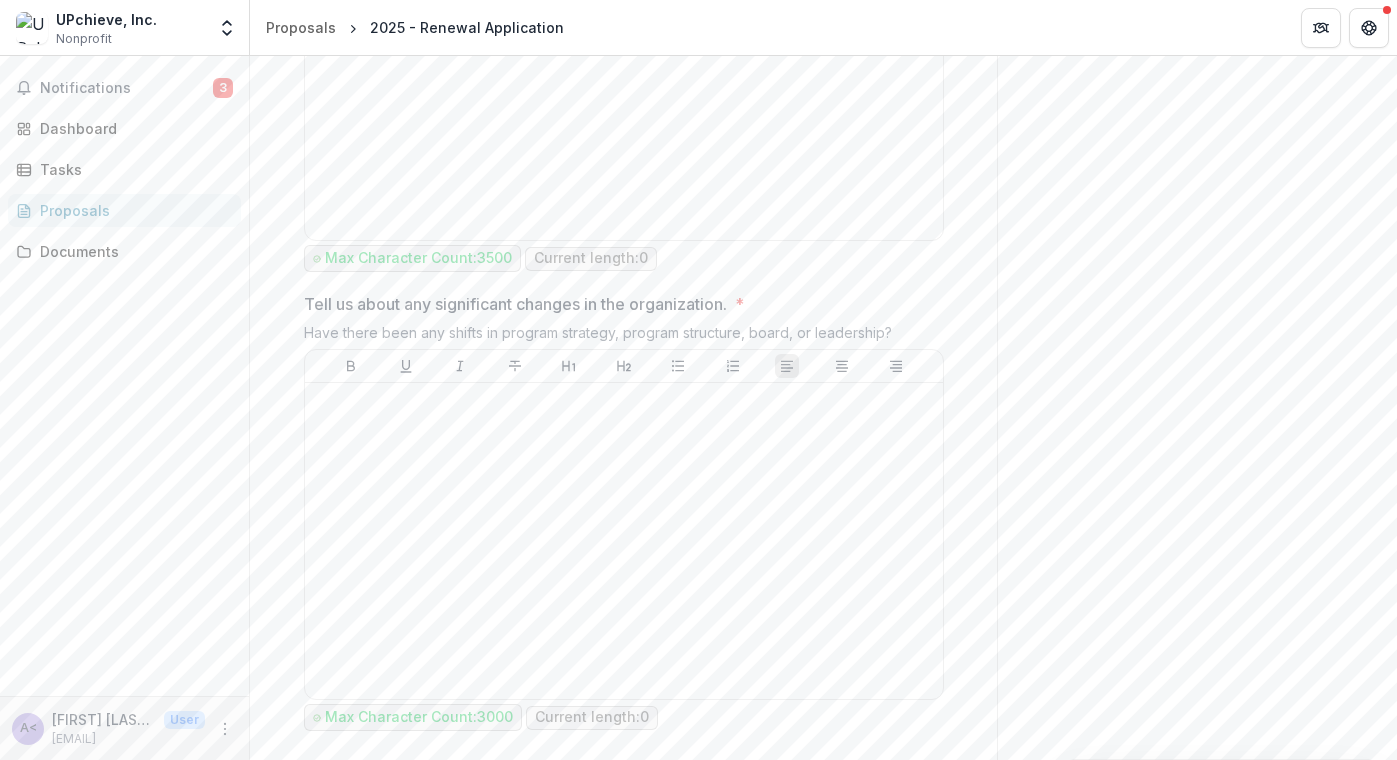 drag, startPoint x: 300, startPoint y: 326, endPoint x: 897, endPoint y: 357, distance: 597.8043 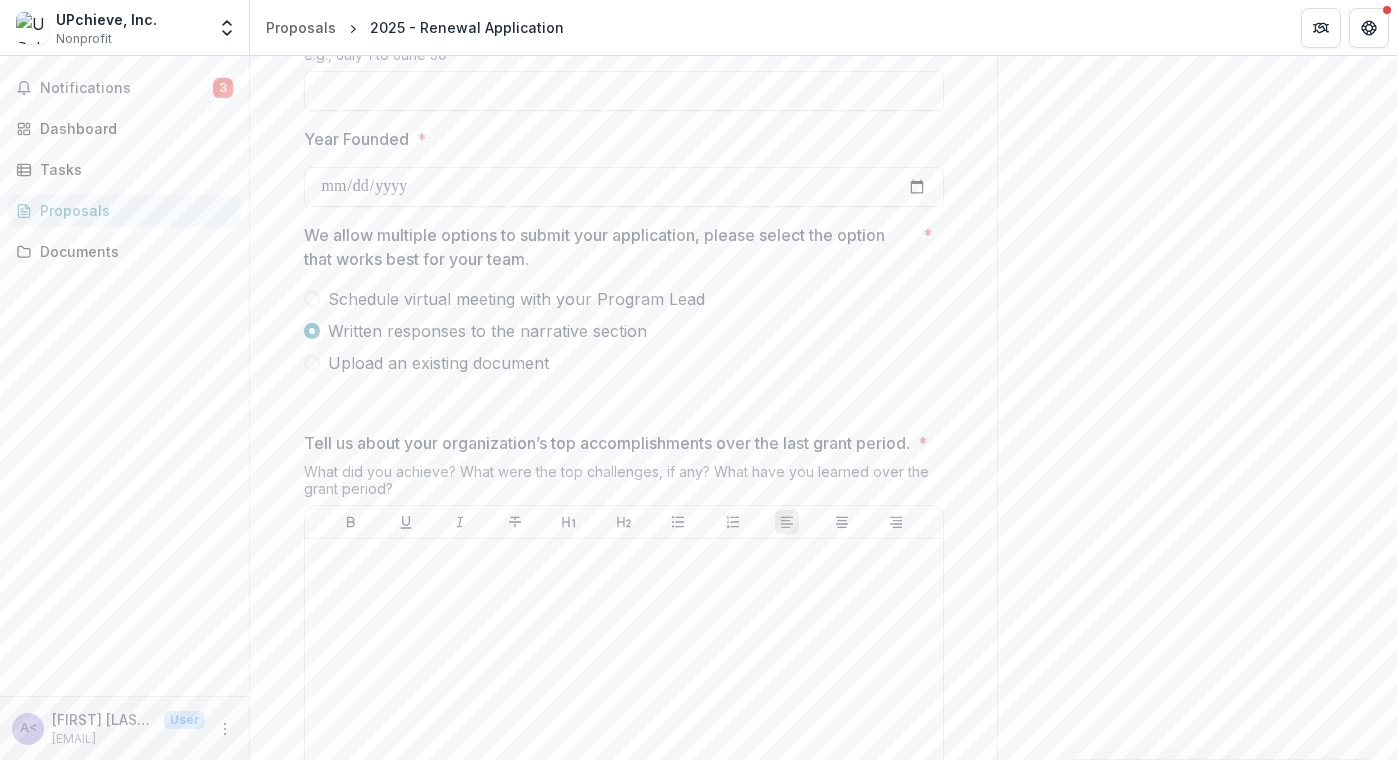 scroll, scrollTop: 1206, scrollLeft: 0, axis: vertical 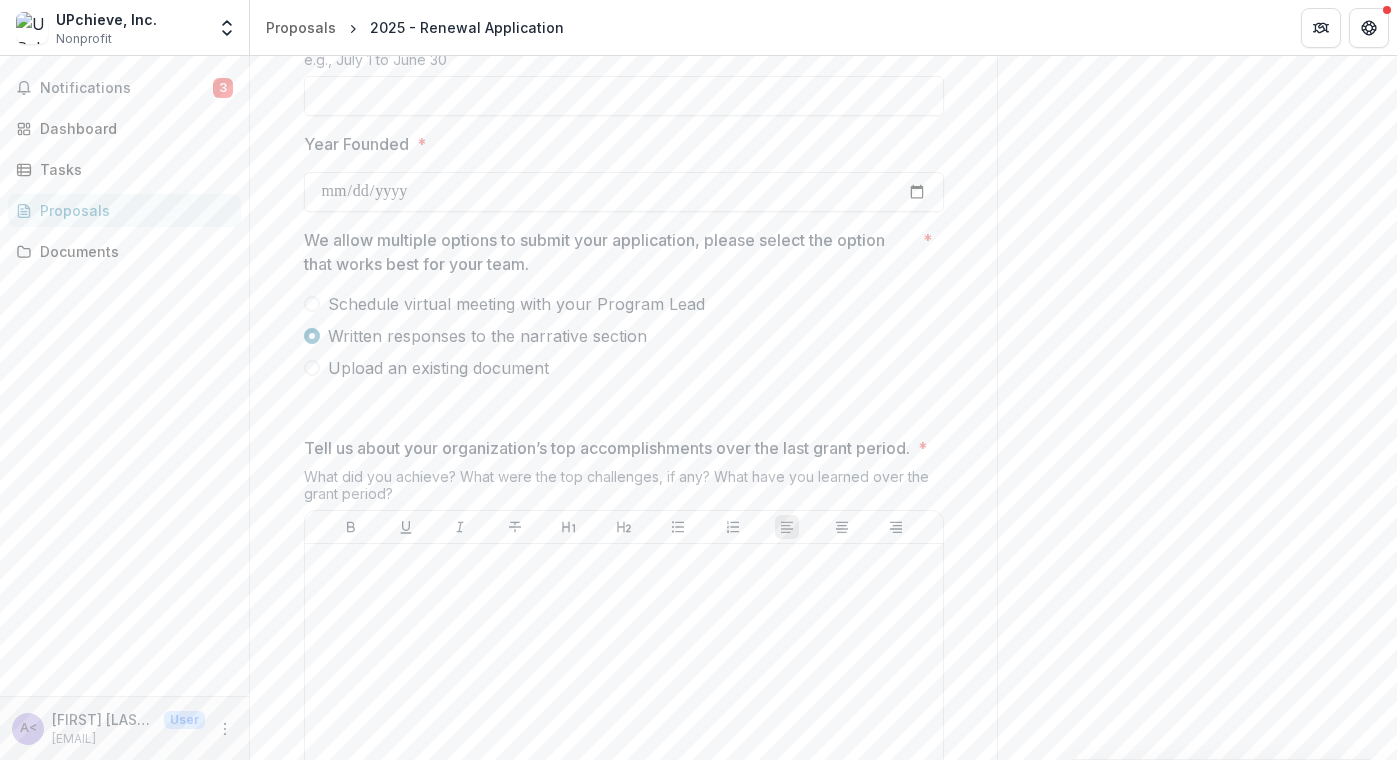 click on "Upload an existing document" at bounding box center [438, 368] 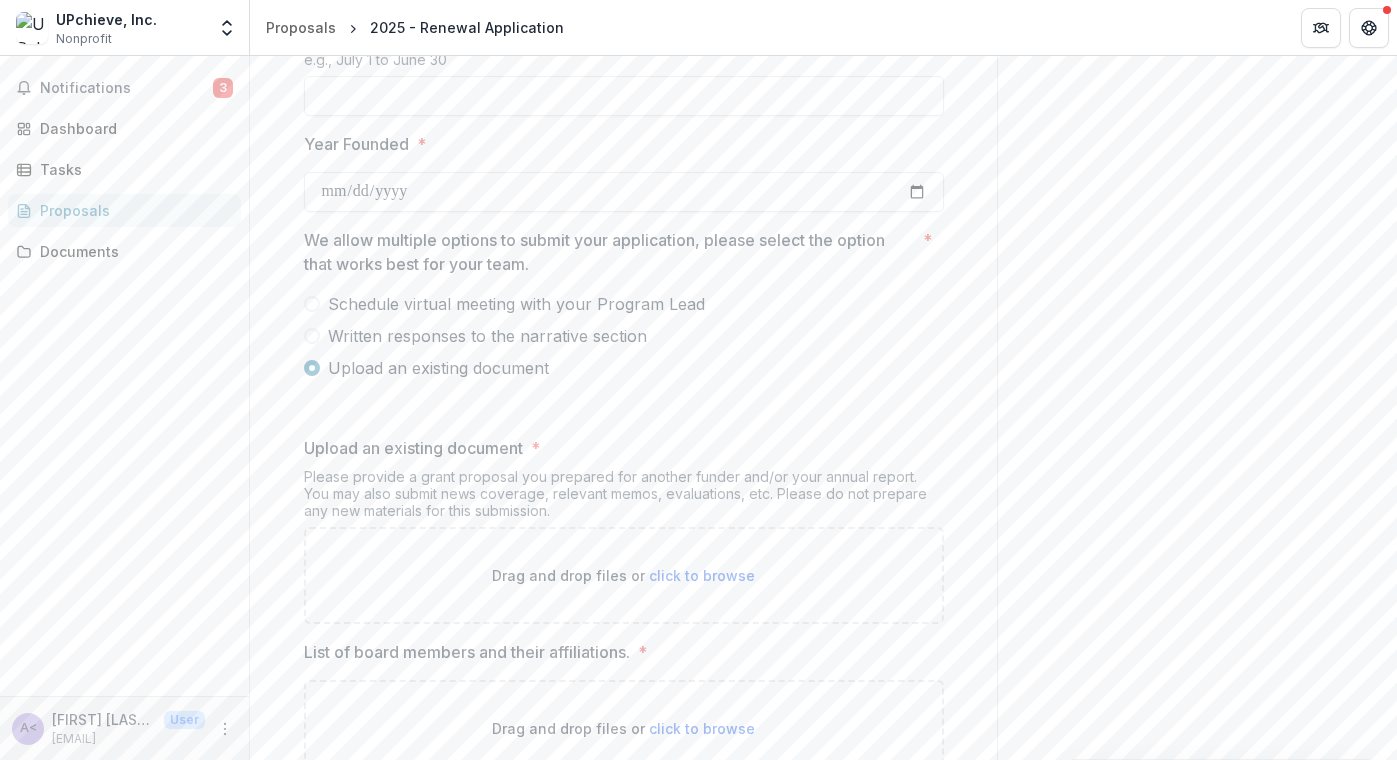 click on "Written responses to the narrative section" at bounding box center (487, 336) 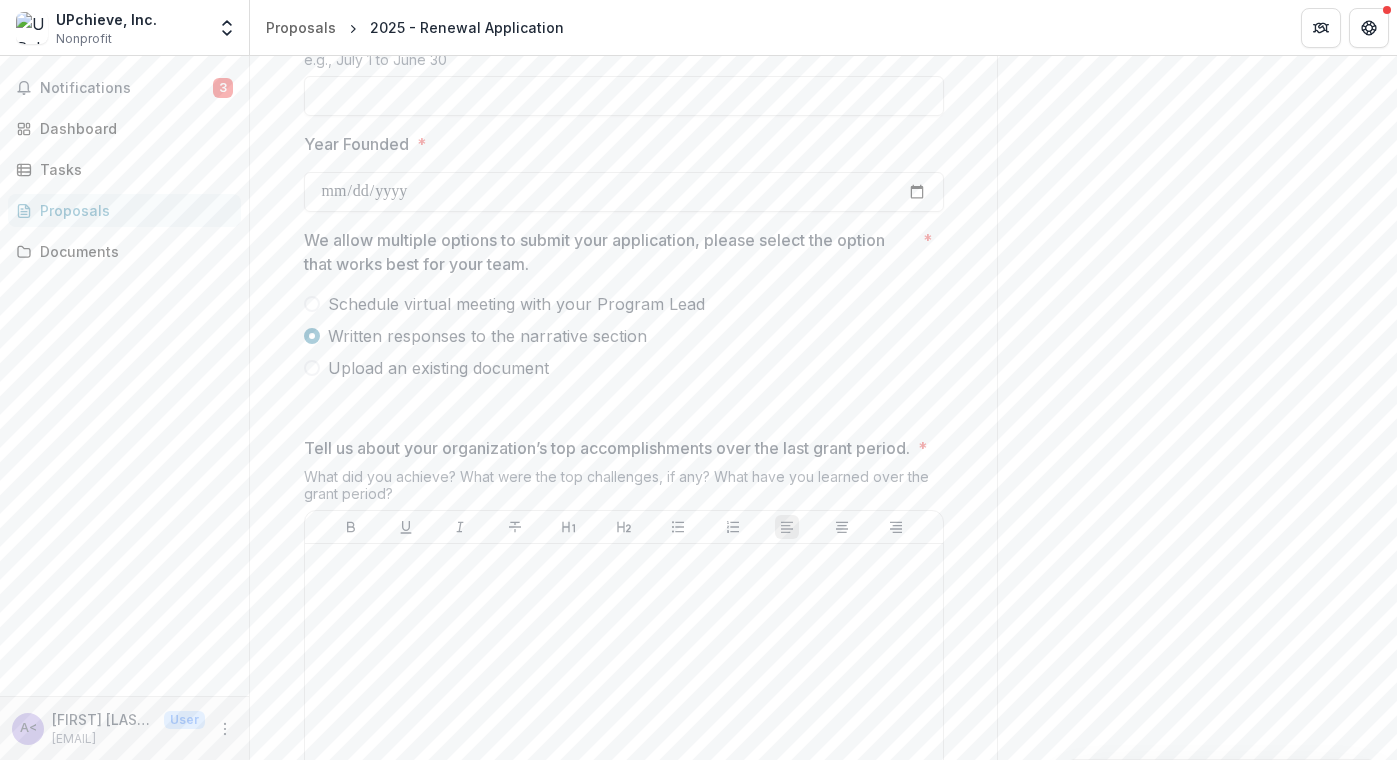 click on "Upload an existing document" at bounding box center (438, 368) 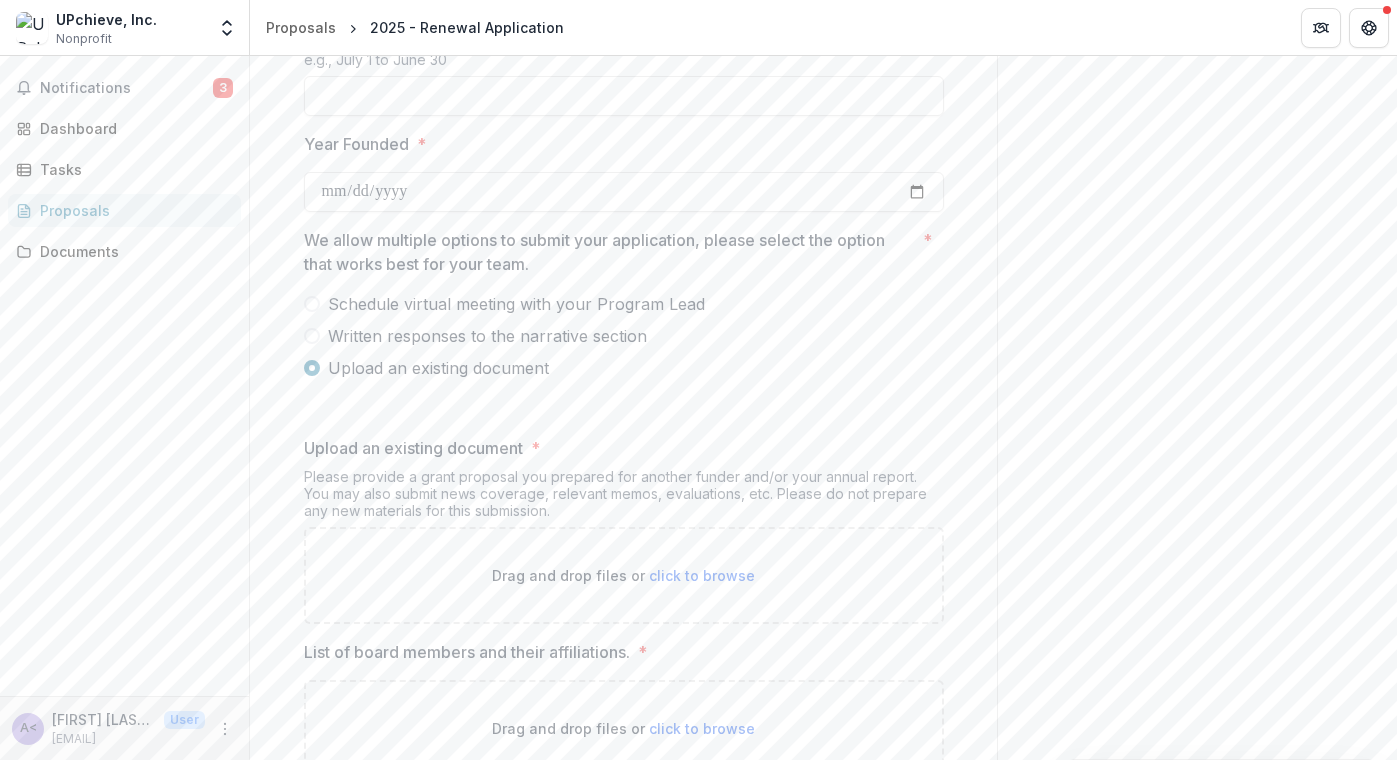 click on "Schedule virtual meeting with your Program Lead" at bounding box center [516, 304] 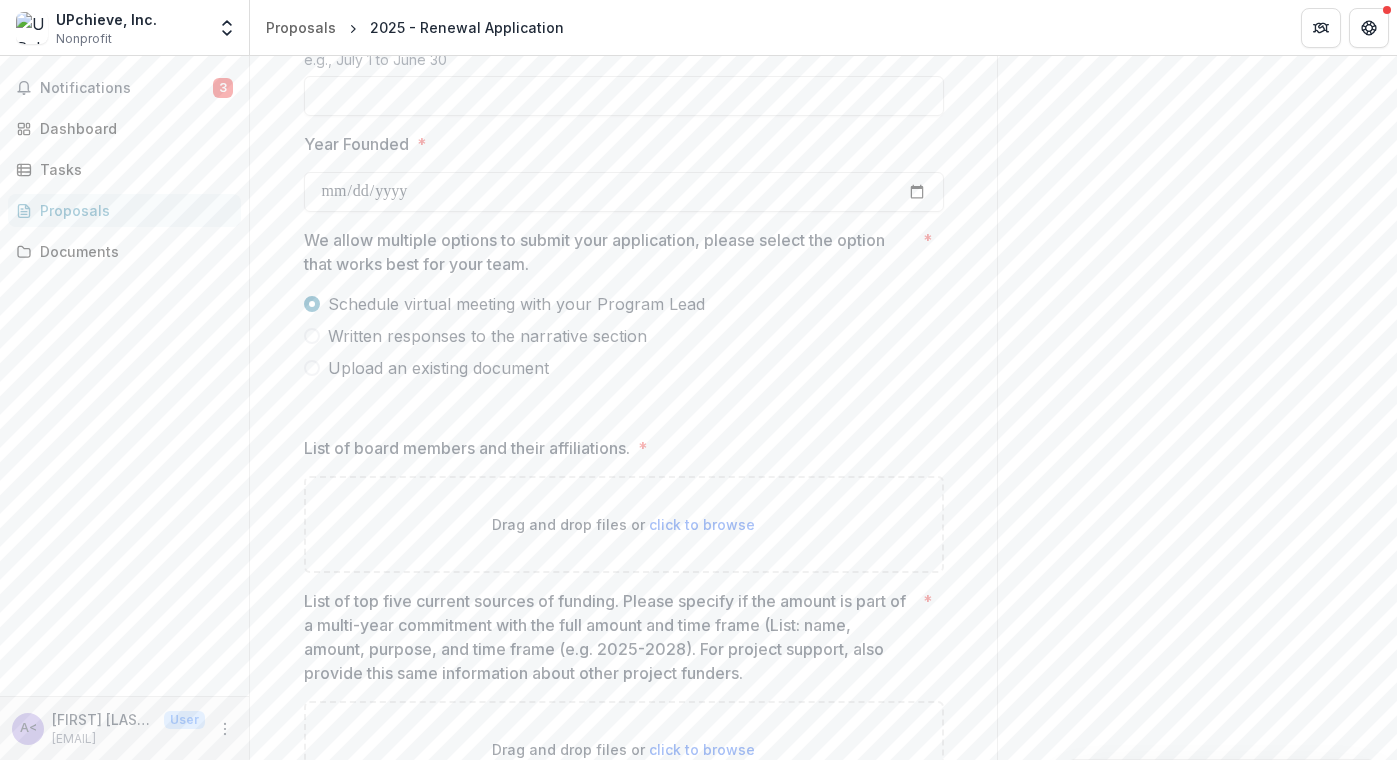 click on "Written responses to the narrative section" at bounding box center (487, 336) 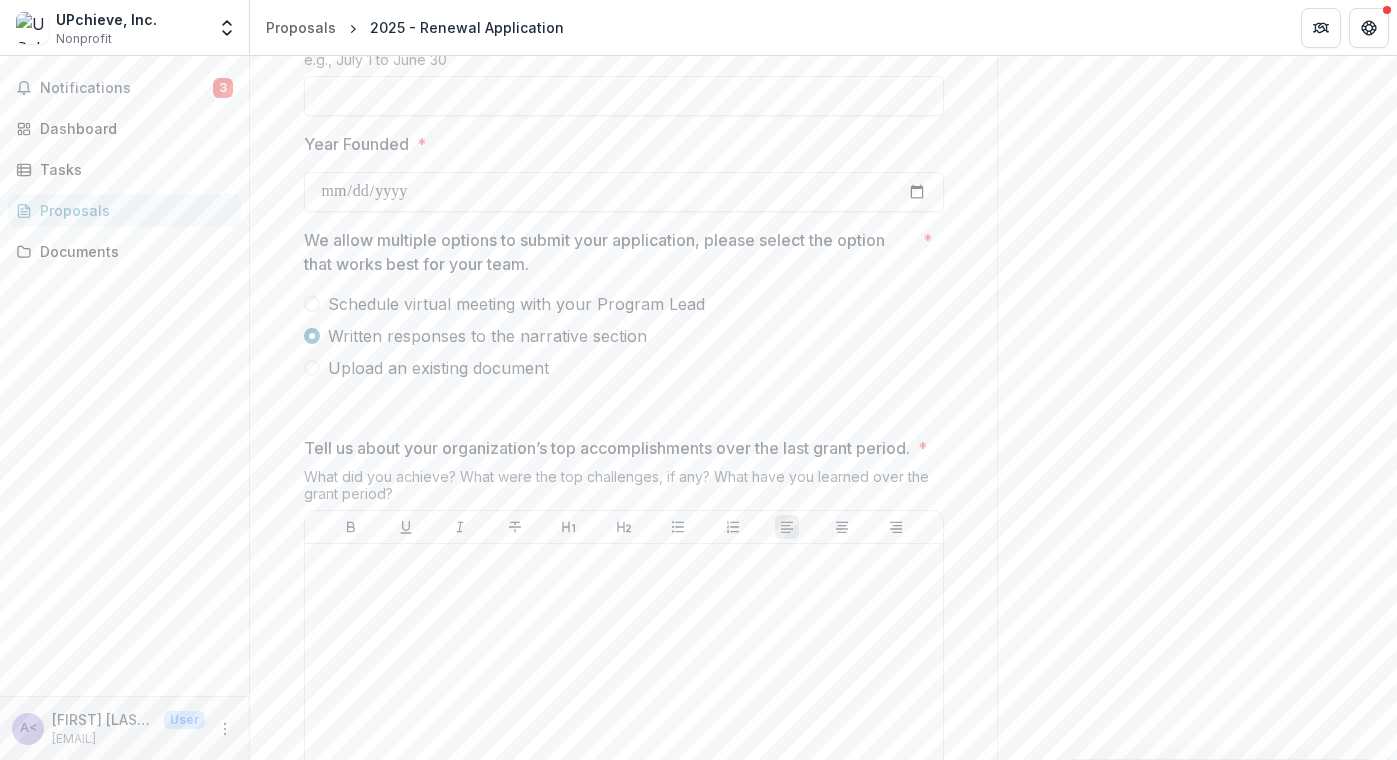 click on "**********" at bounding box center (624, 1710) 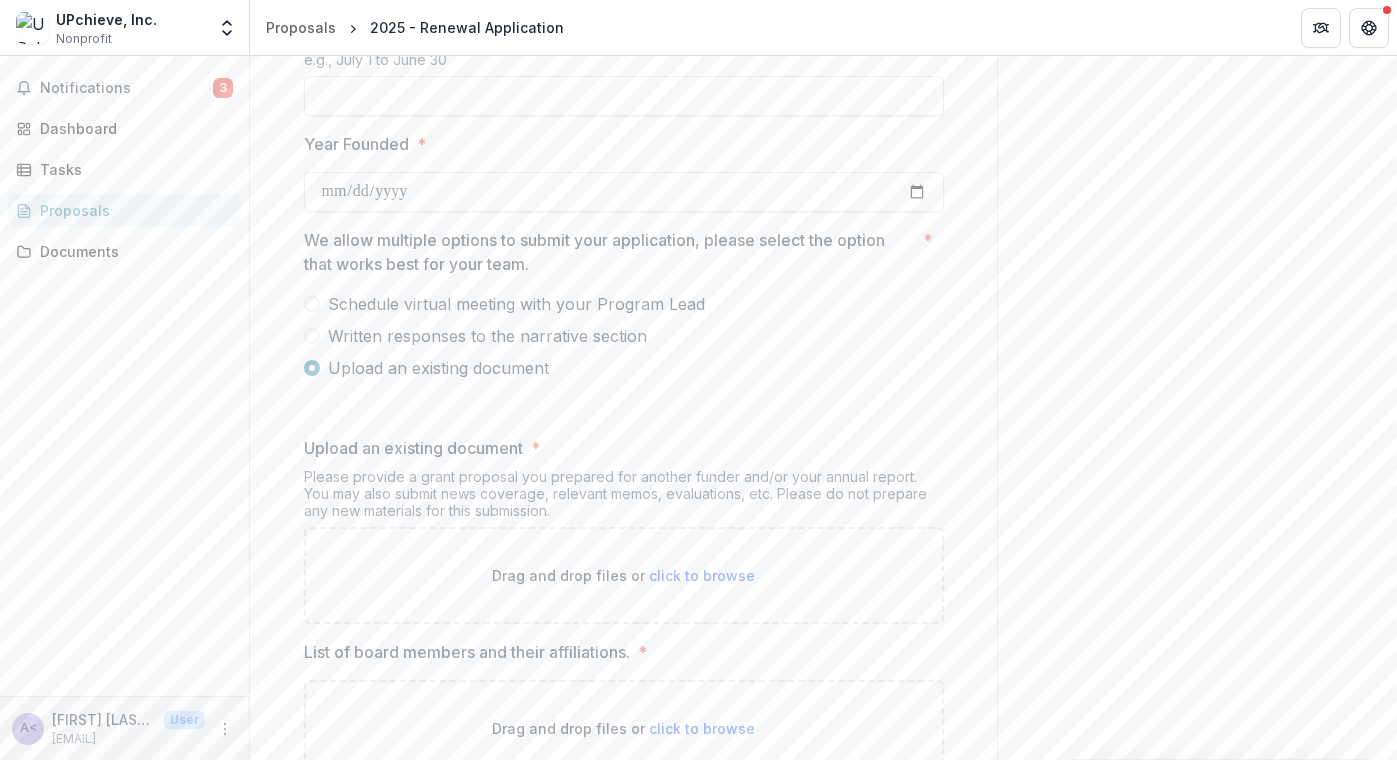 click on "Written responses to the narrative section" at bounding box center [487, 336] 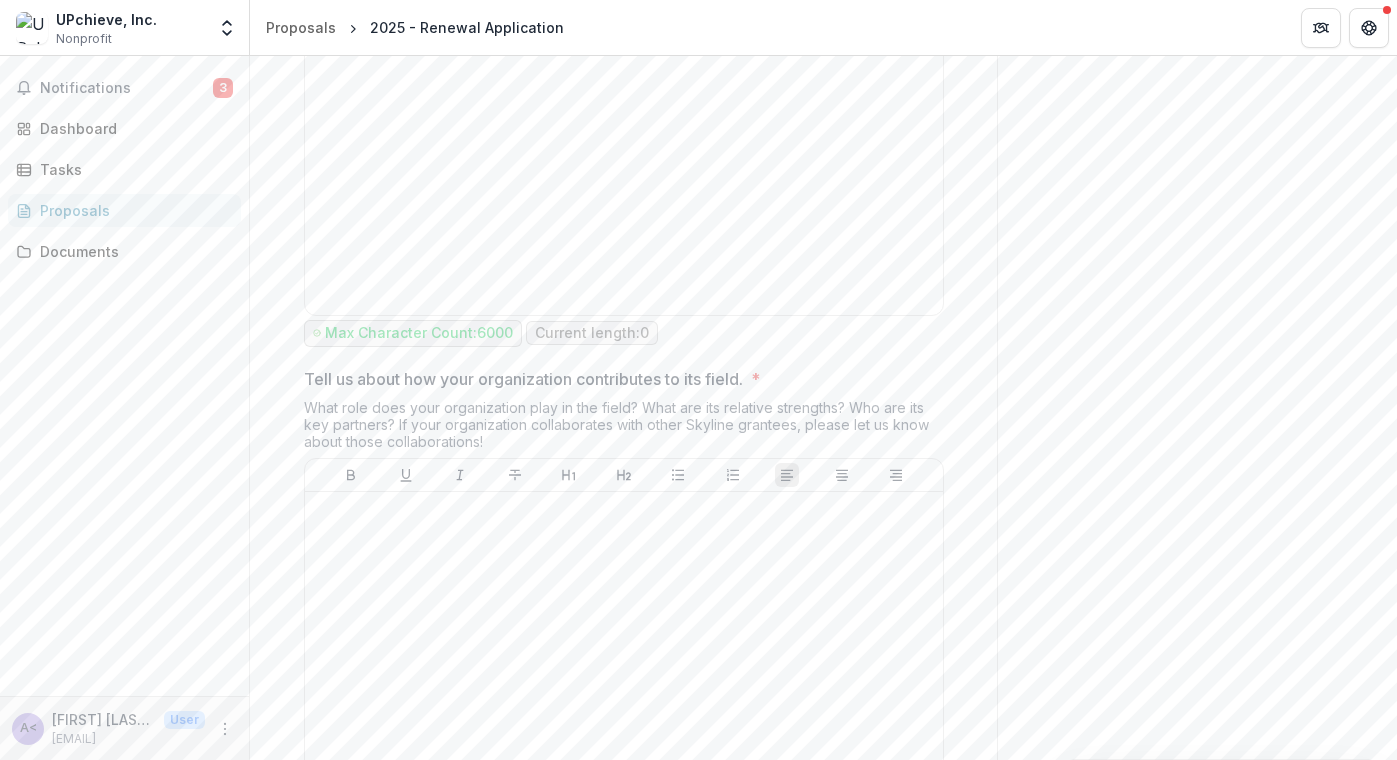scroll, scrollTop: 2253, scrollLeft: 0, axis: vertical 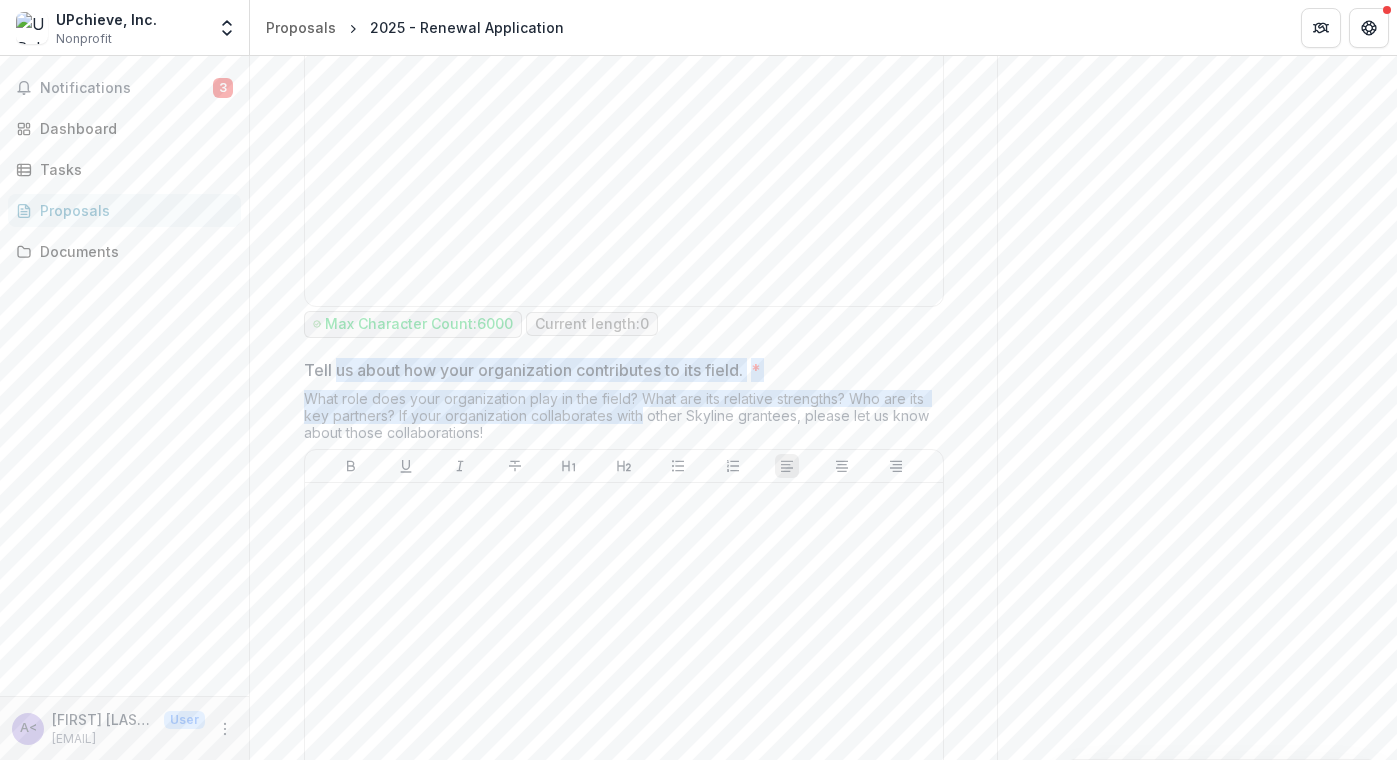 drag, startPoint x: 330, startPoint y: 386, endPoint x: 639, endPoint y: 440, distance: 313.68295 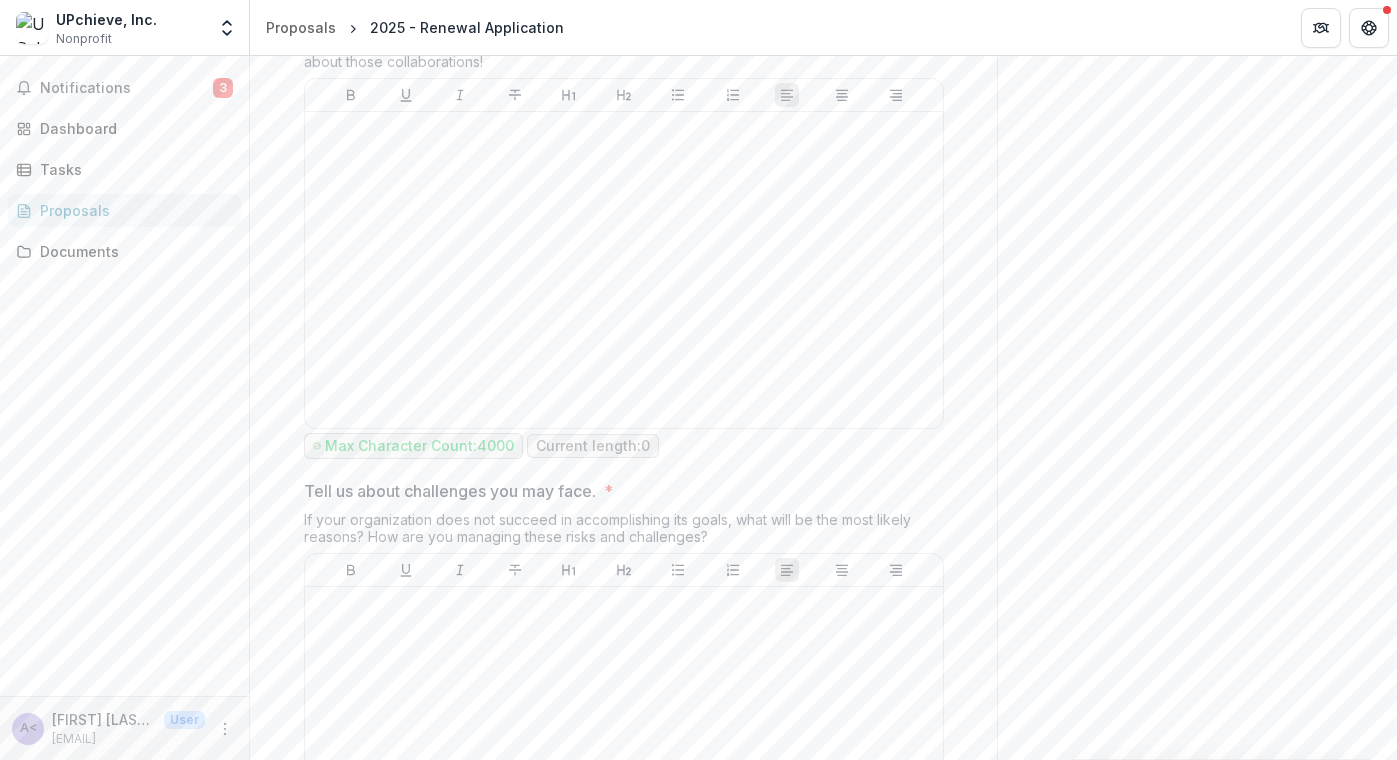 scroll, scrollTop: 2625, scrollLeft: 0, axis: vertical 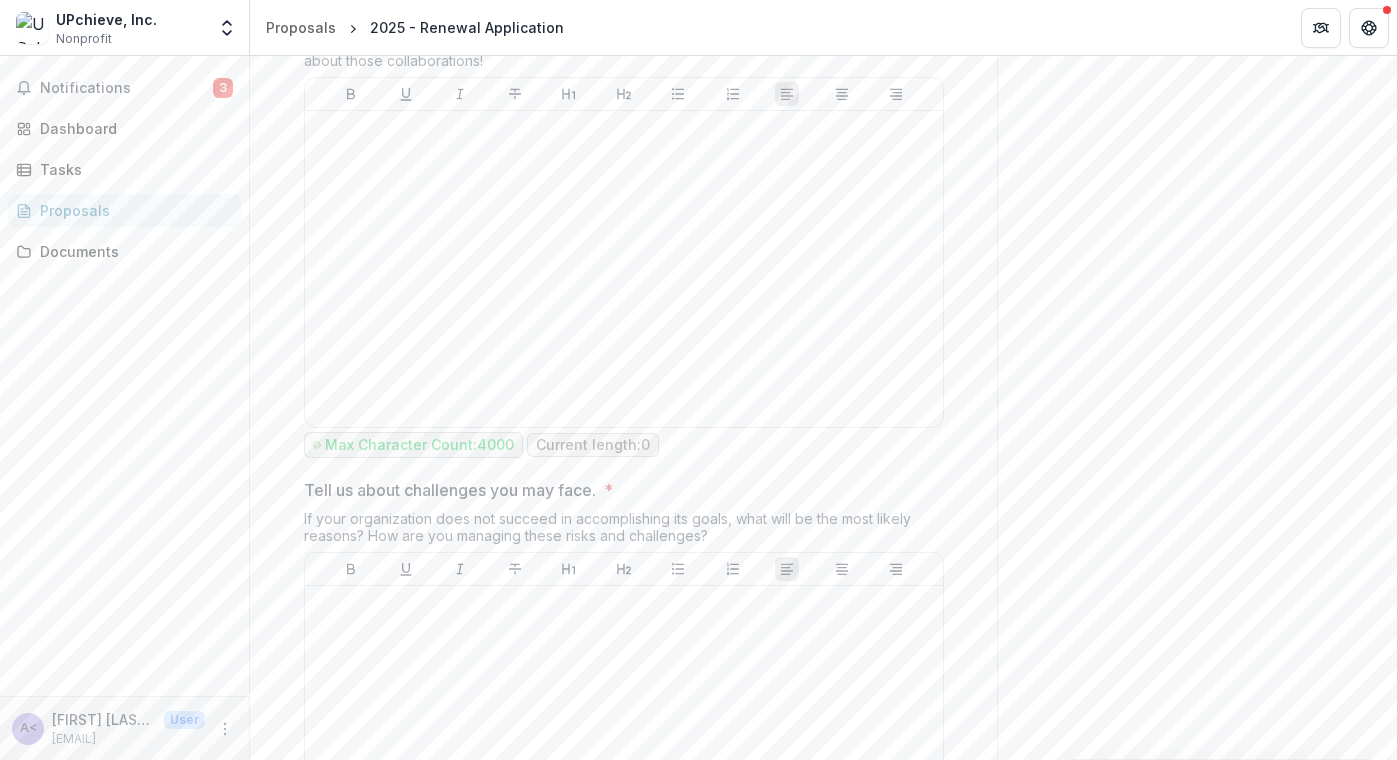 drag, startPoint x: 719, startPoint y: 559, endPoint x: 284, endPoint y: 516, distance: 437.12012 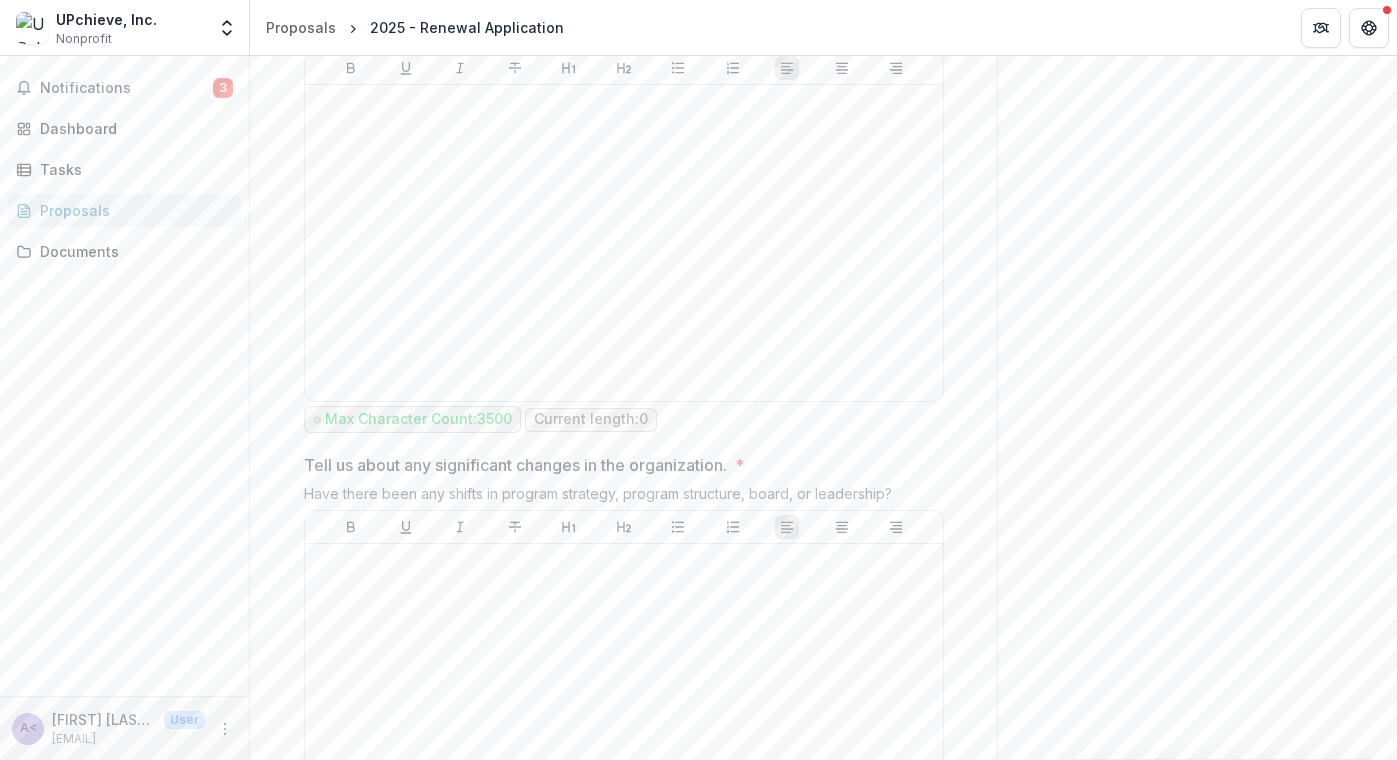 scroll, scrollTop: 3137, scrollLeft: 0, axis: vertical 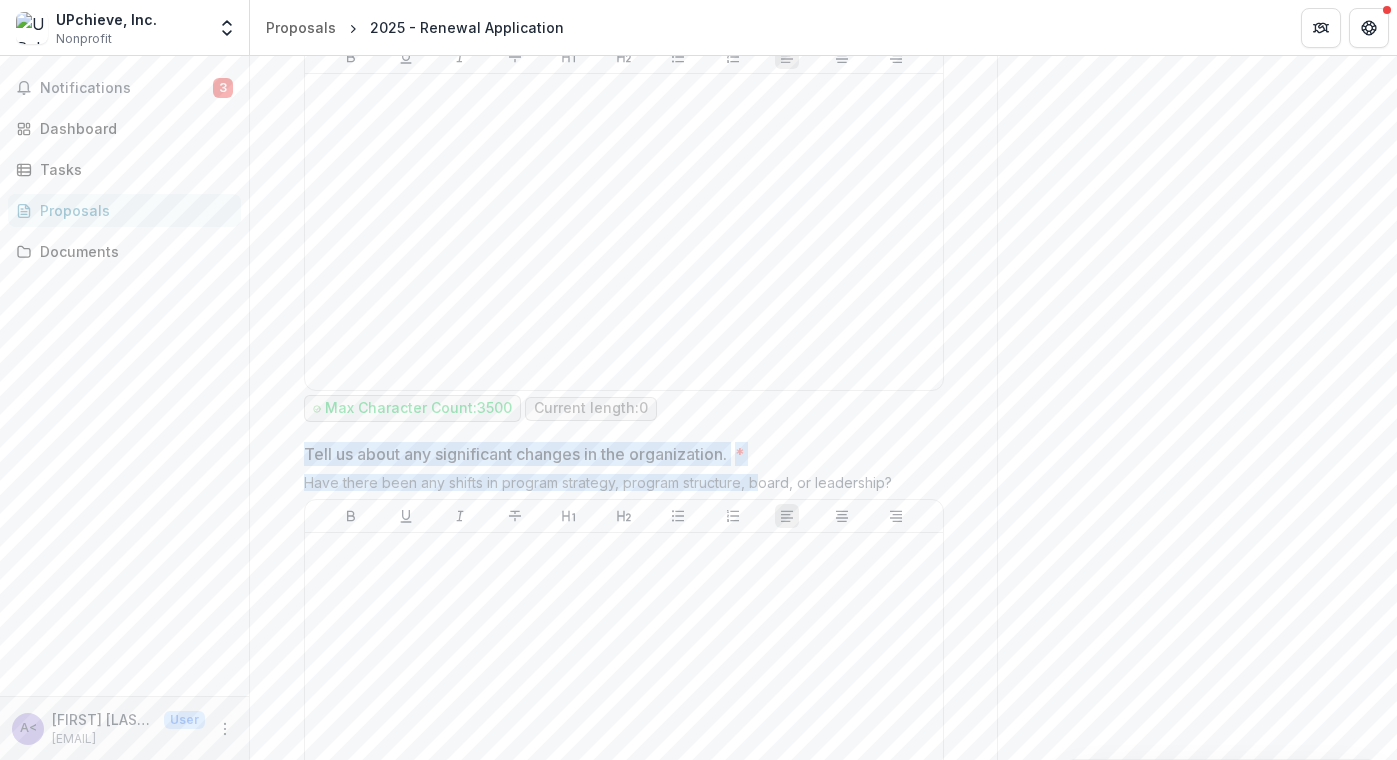 drag, startPoint x: 304, startPoint y: 477, endPoint x: 753, endPoint y: 506, distance: 449.93555 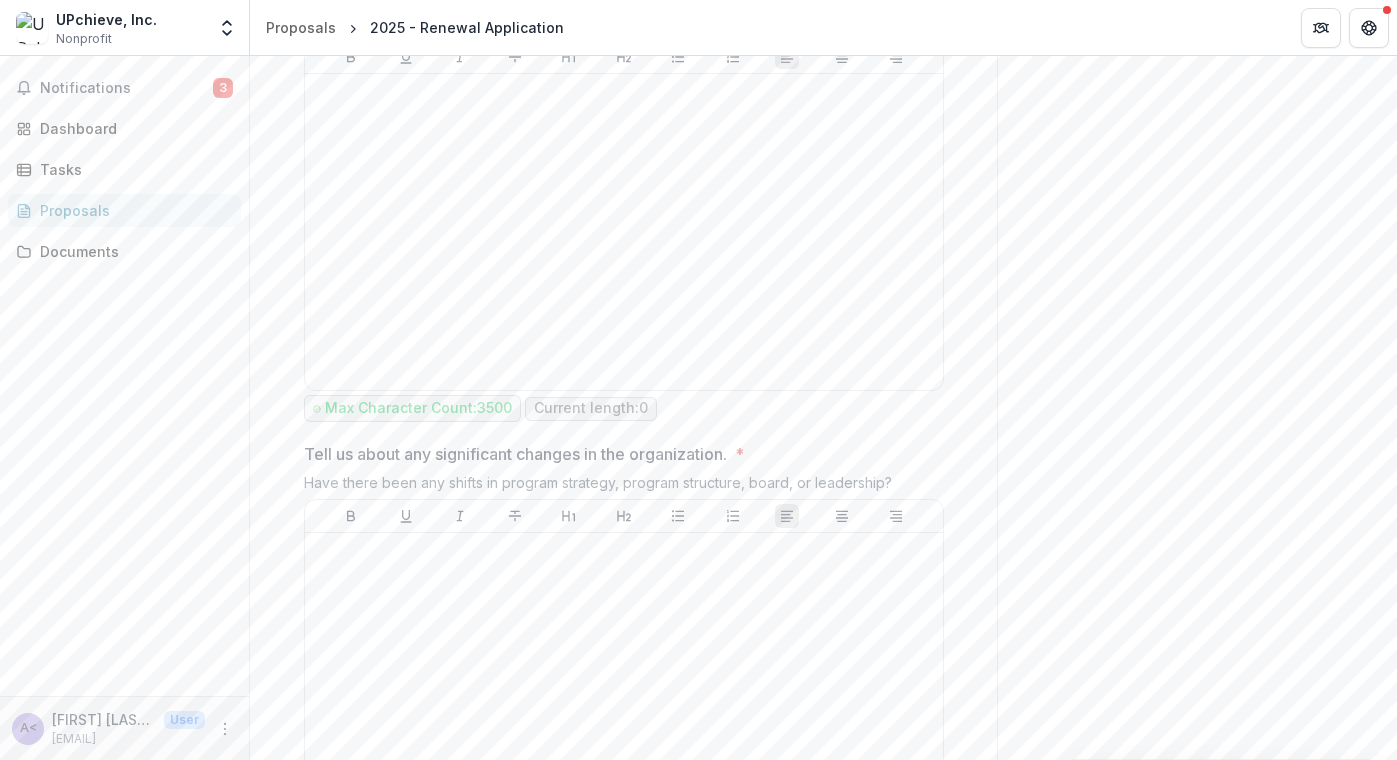 click on "Have there been any shifts in program strategy, program structure, board, or leadership?" at bounding box center [624, 486] 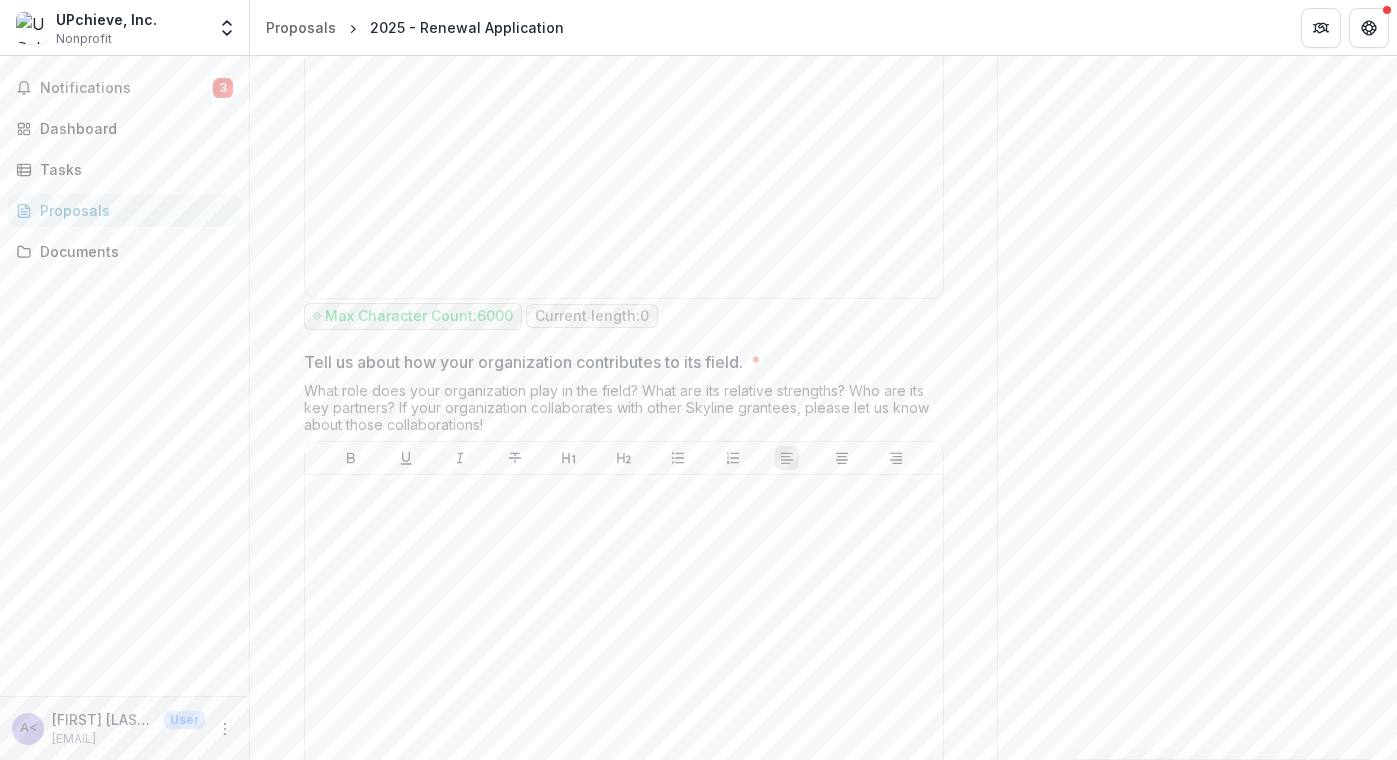 scroll, scrollTop: 2262, scrollLeft: 0, axis: vertical 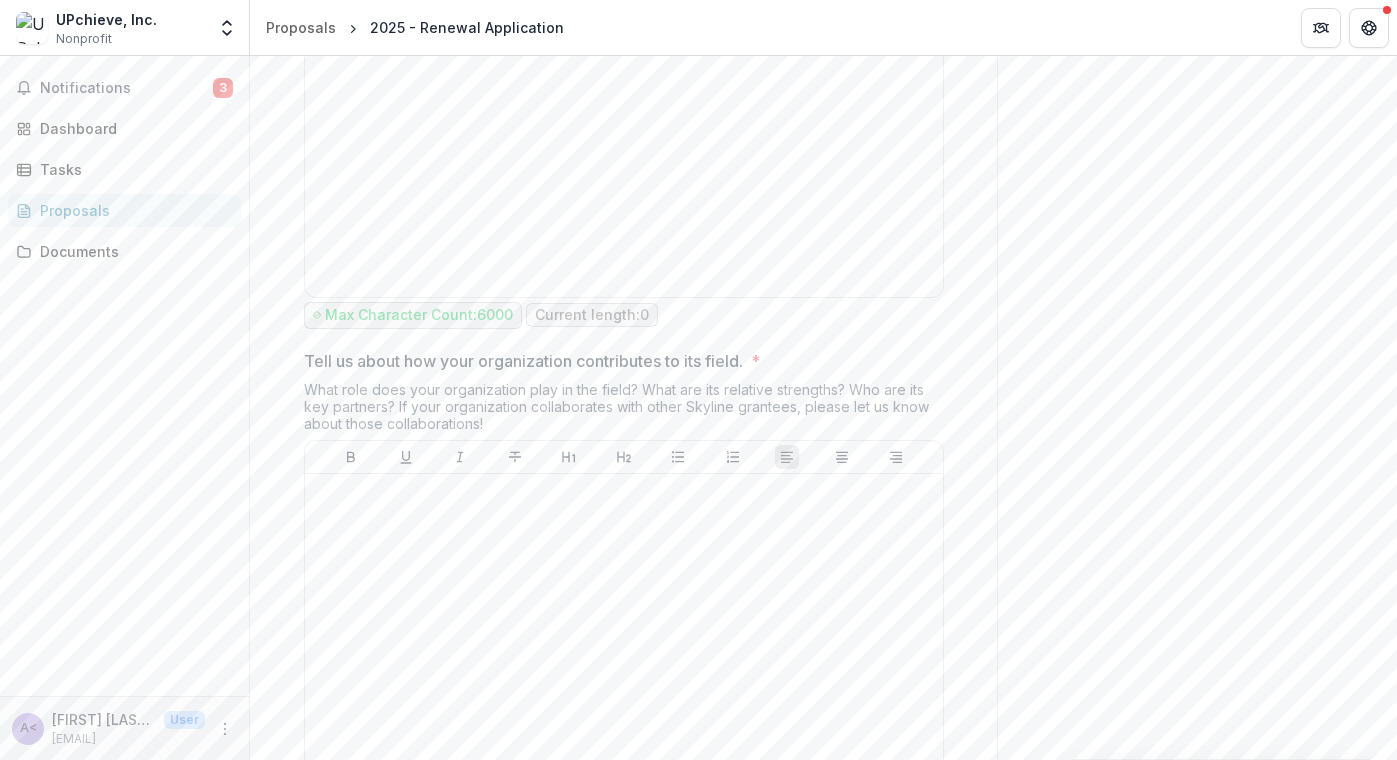 drag, startPoint x: 301, startPoint y: 385, endPoint x: 535, endPoint y: 449, distance: 242.59431 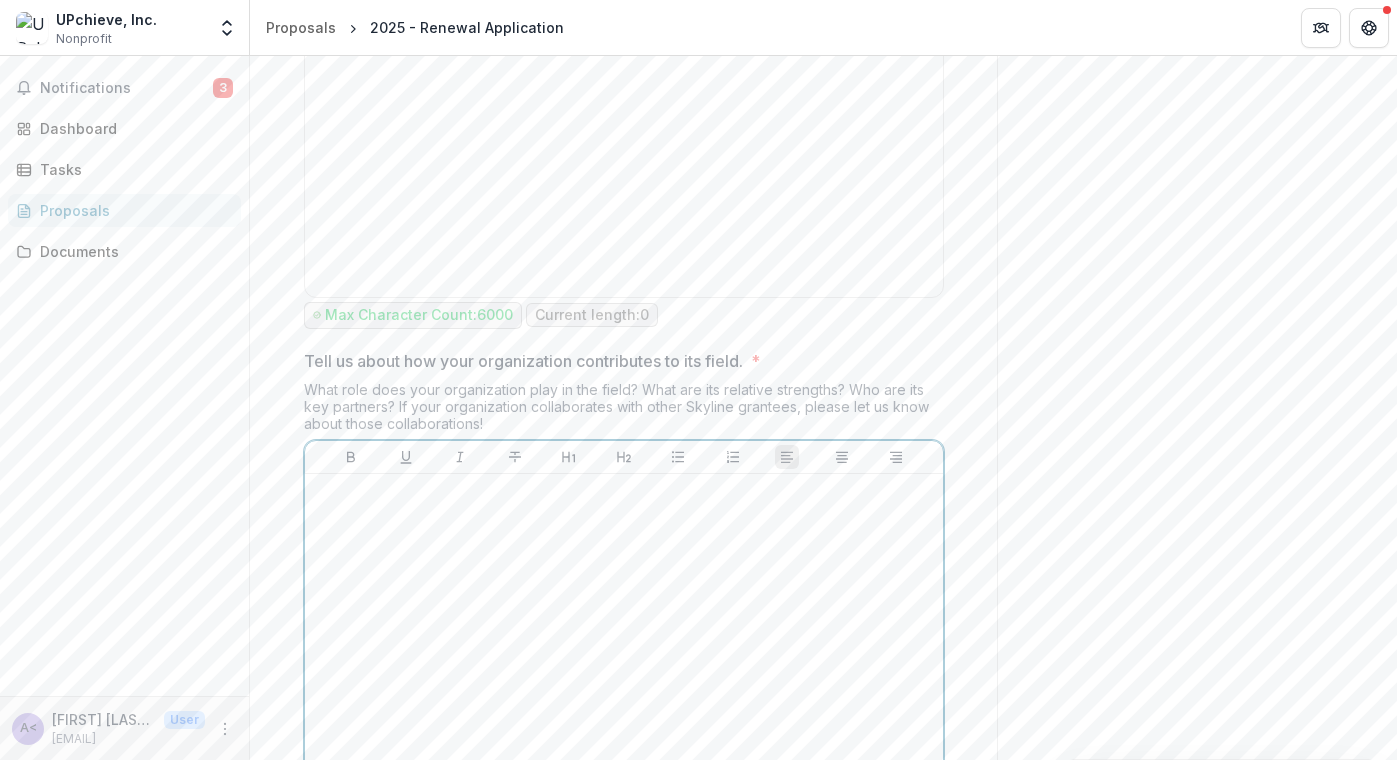 drag, startPoint x: 535, startPoint y: 449, endPoint x: 320, endPoint y: 388, distance: 223.48602 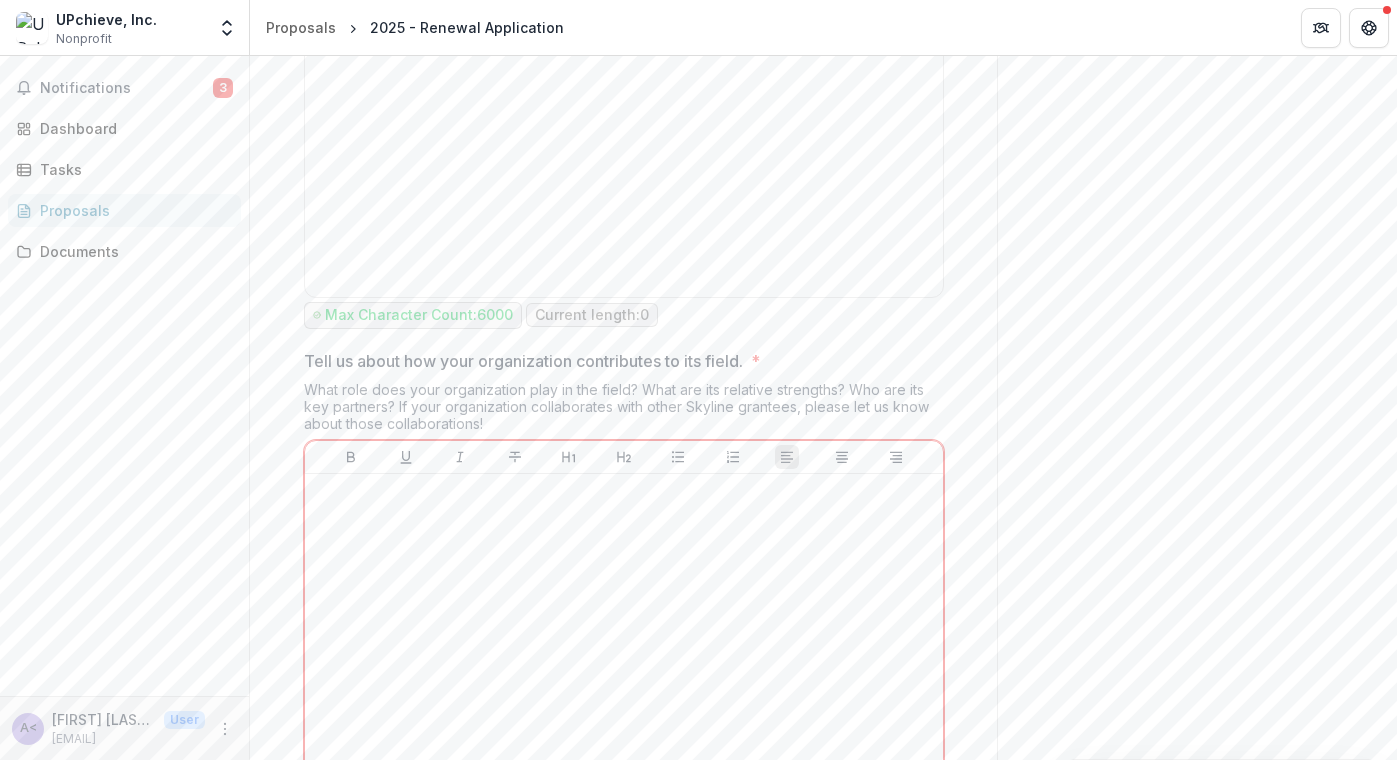 drag, startPoint x: 305, startPoint y: 387, endPoint x: 572, endPoint y: 444, distance: 273.01648 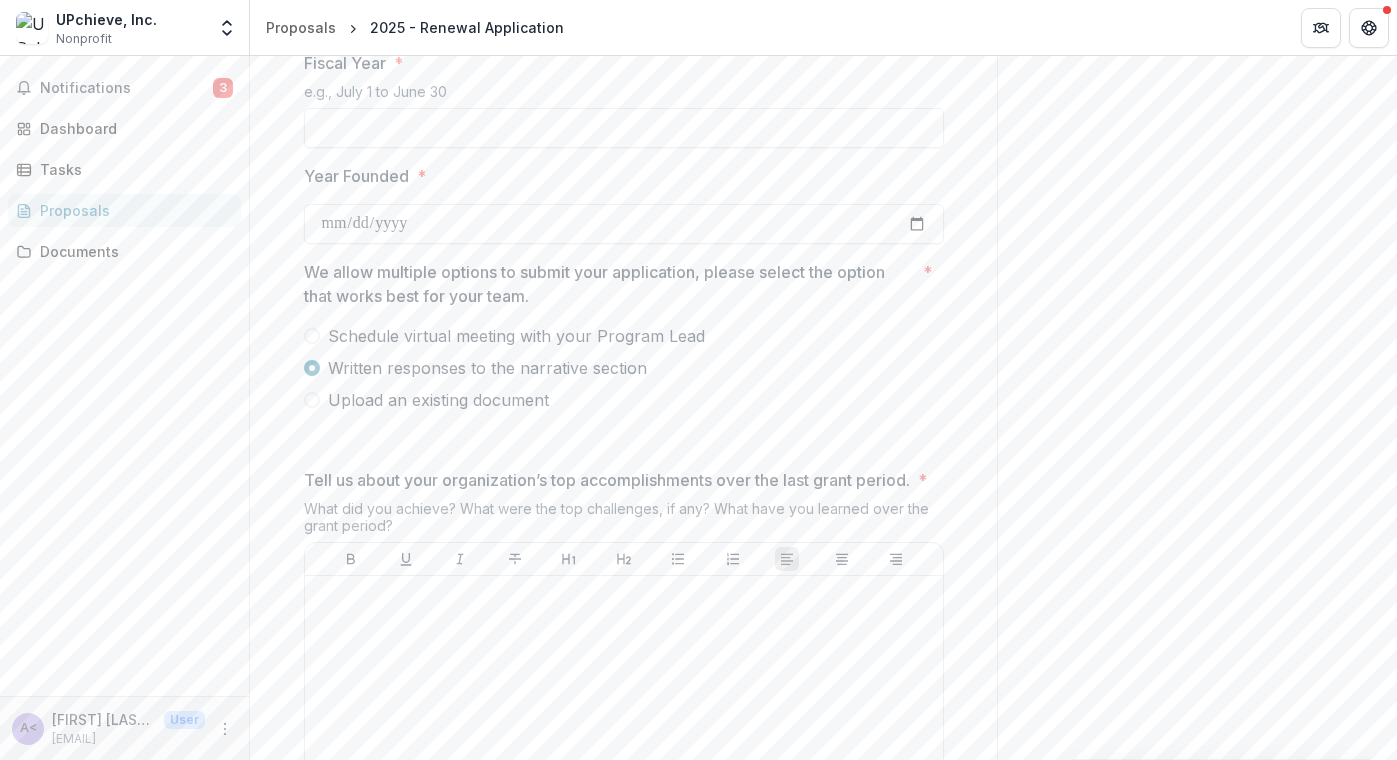scroll, scrollTop: 1173, scrollLeft: 0, axis: vertical 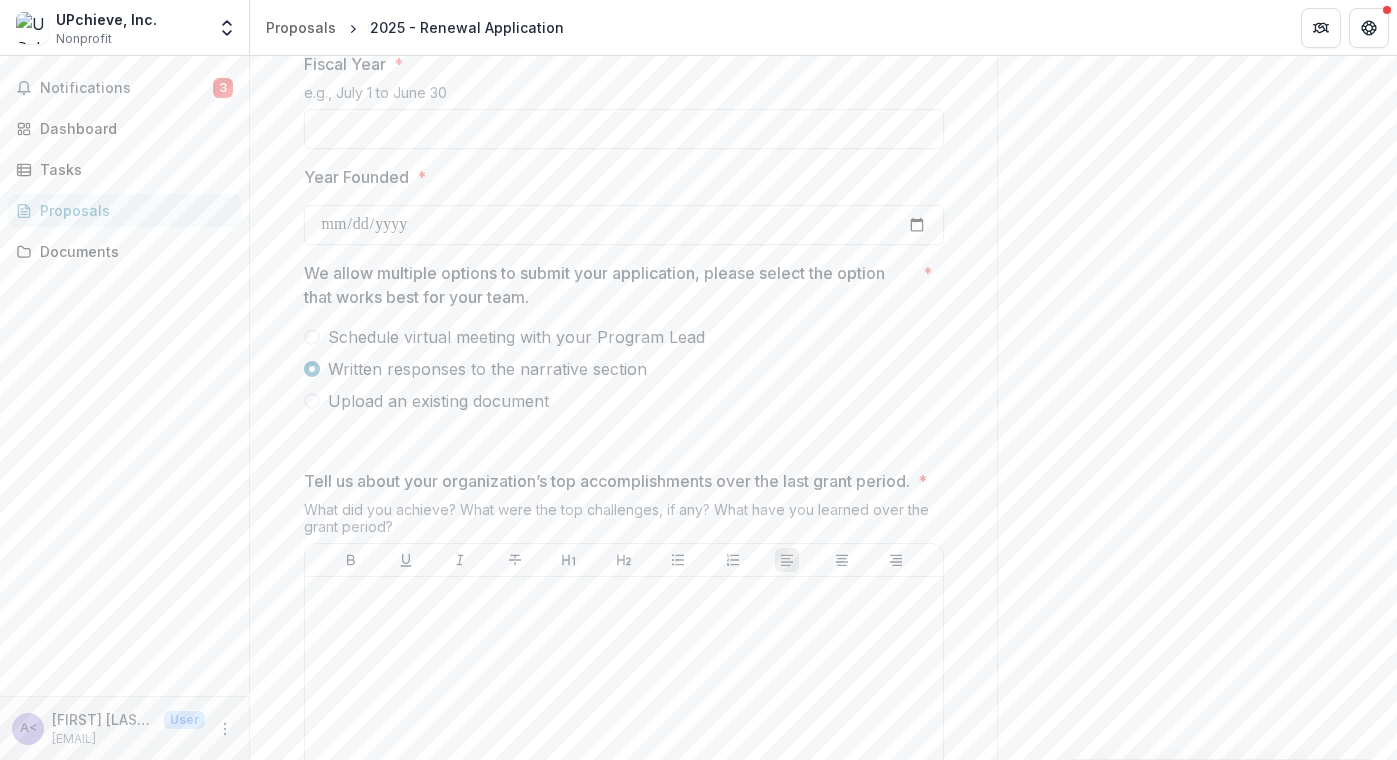 click on "Upload an existing document" at bounding box center (438, 401) 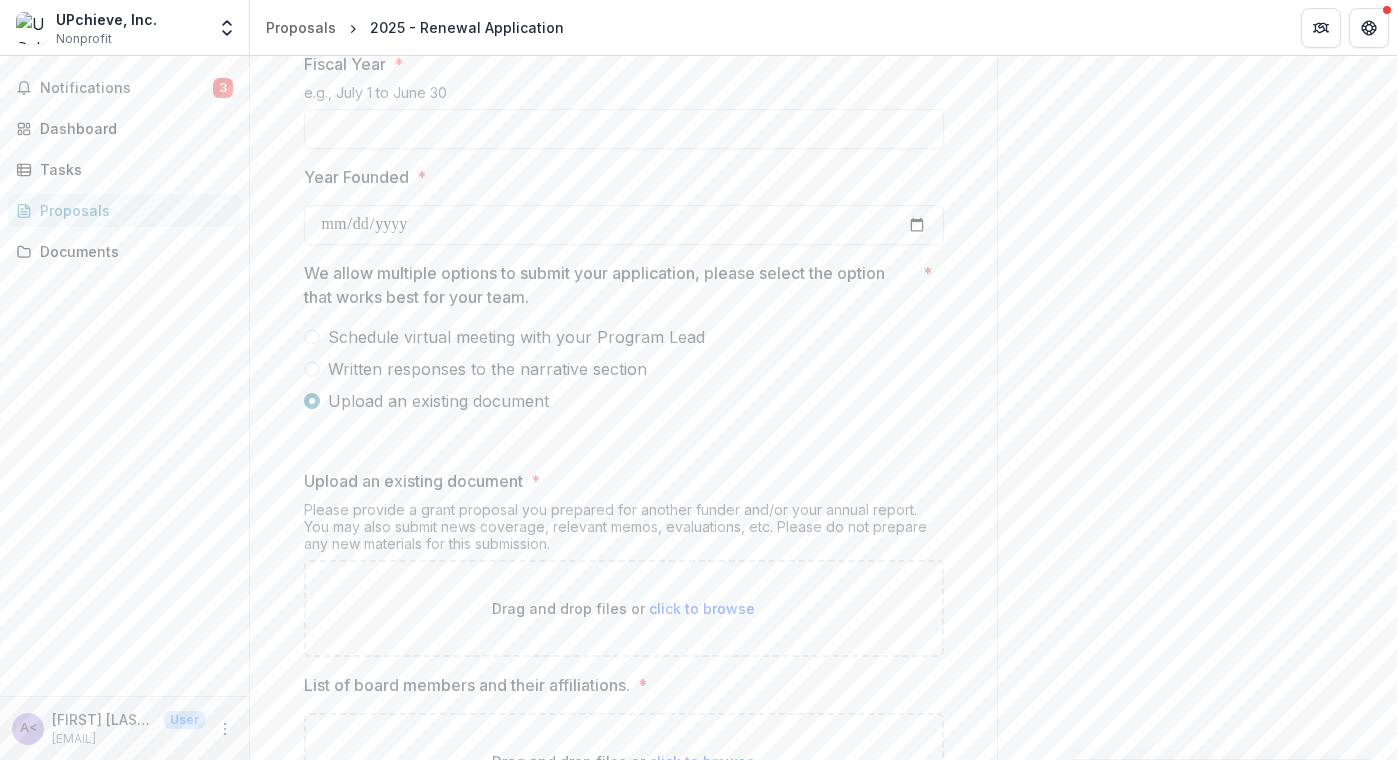 drag, startPoint x: 340, startPoint y: 403, endPoint x: 535, endPoint y: 403, distance: 195 